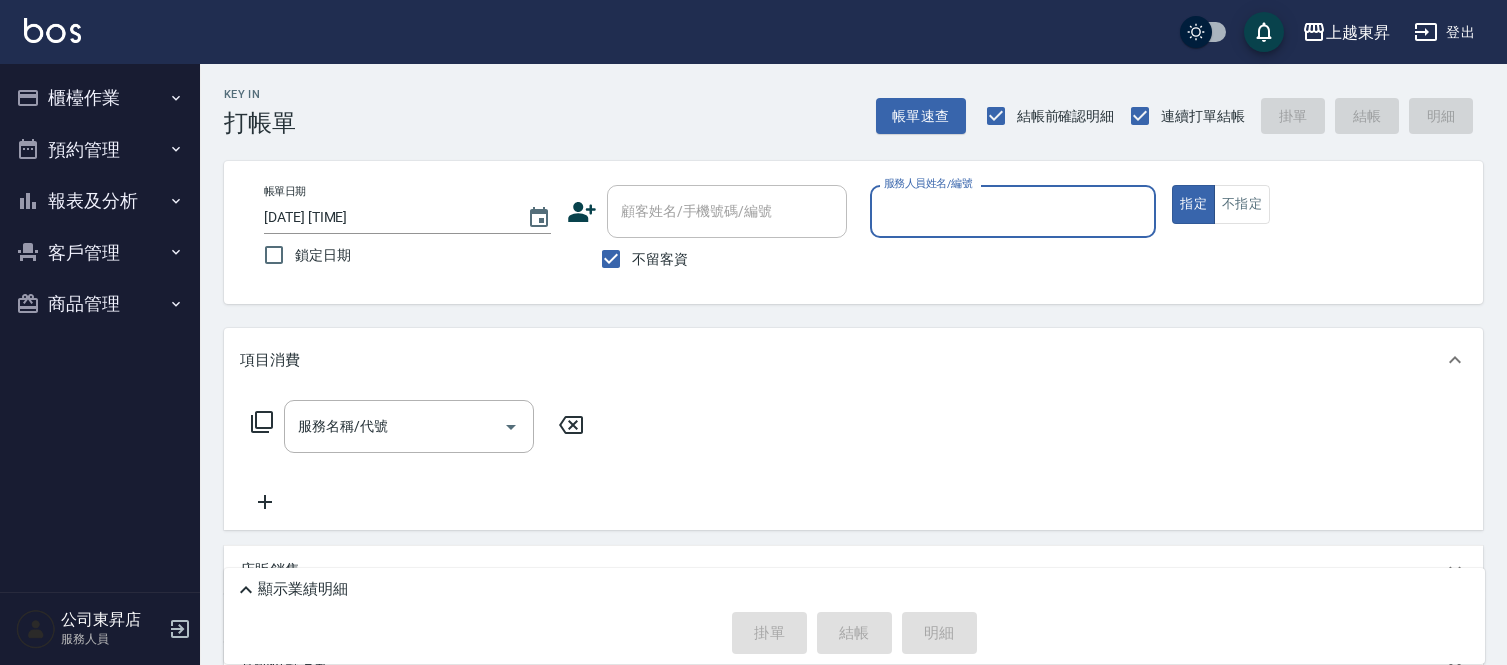 scroll, scrollTop: 0, scrollLeft: 0, axis: both 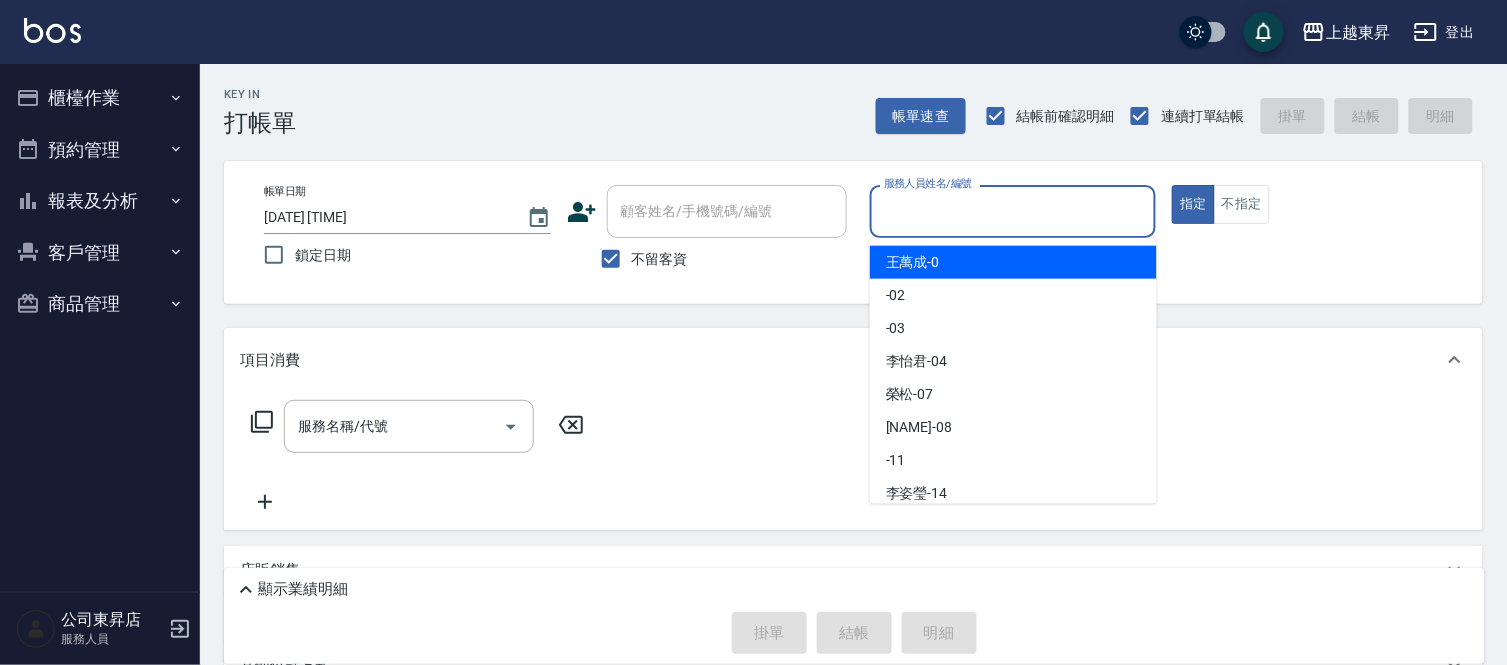 drag, startPoint x: 960, startPoint y: 210, endPoint x: 878, endPoint y: 363, distance: 173.5886 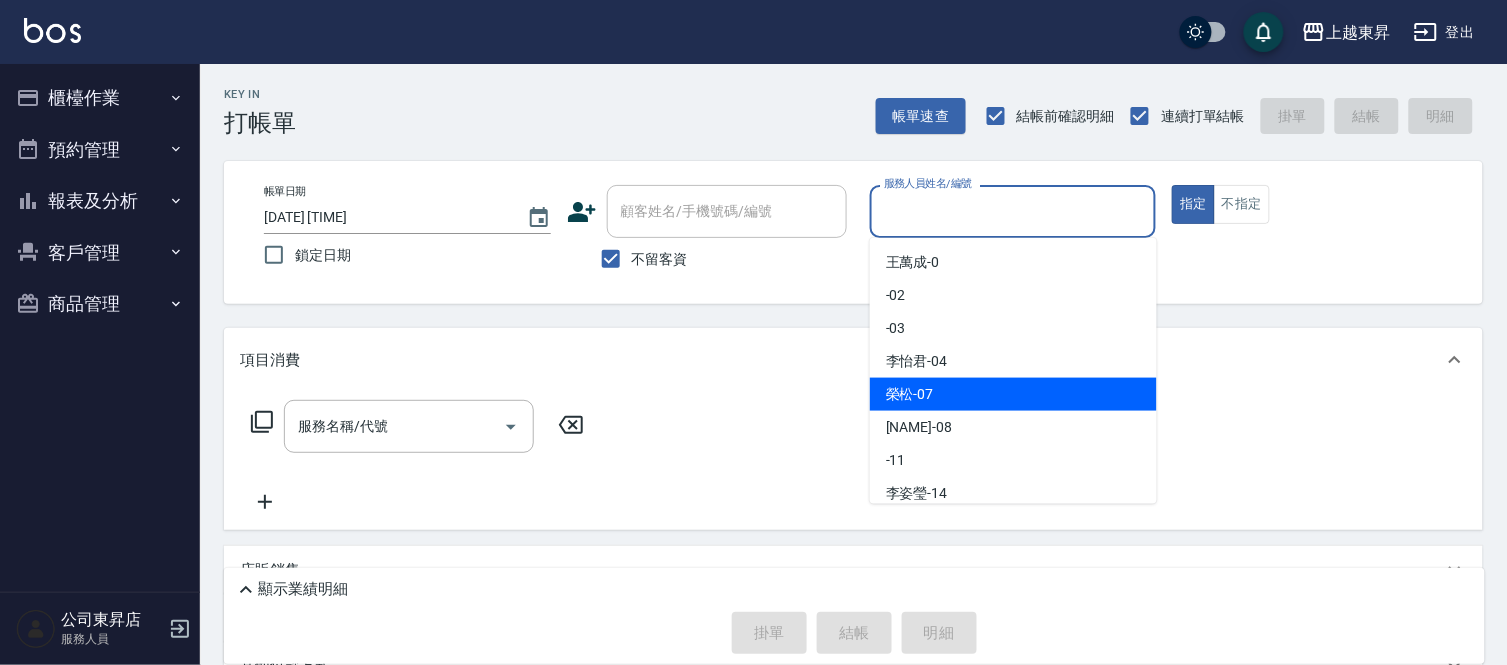click on "榮松 -07" at bounding box center (910, 394) 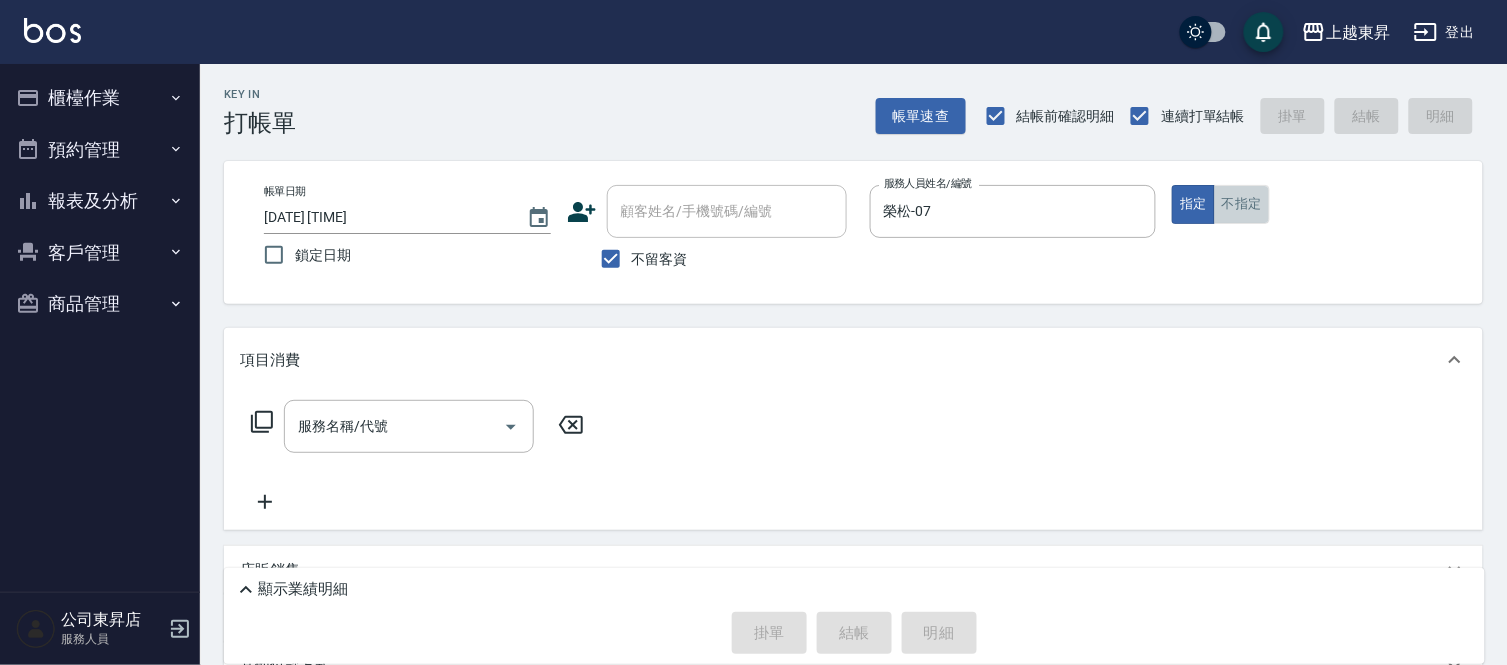 drag, startPoint x: 1236, startPoint y: 200, endPoint x: 298, endPoint y: 354, distance: 950.55774 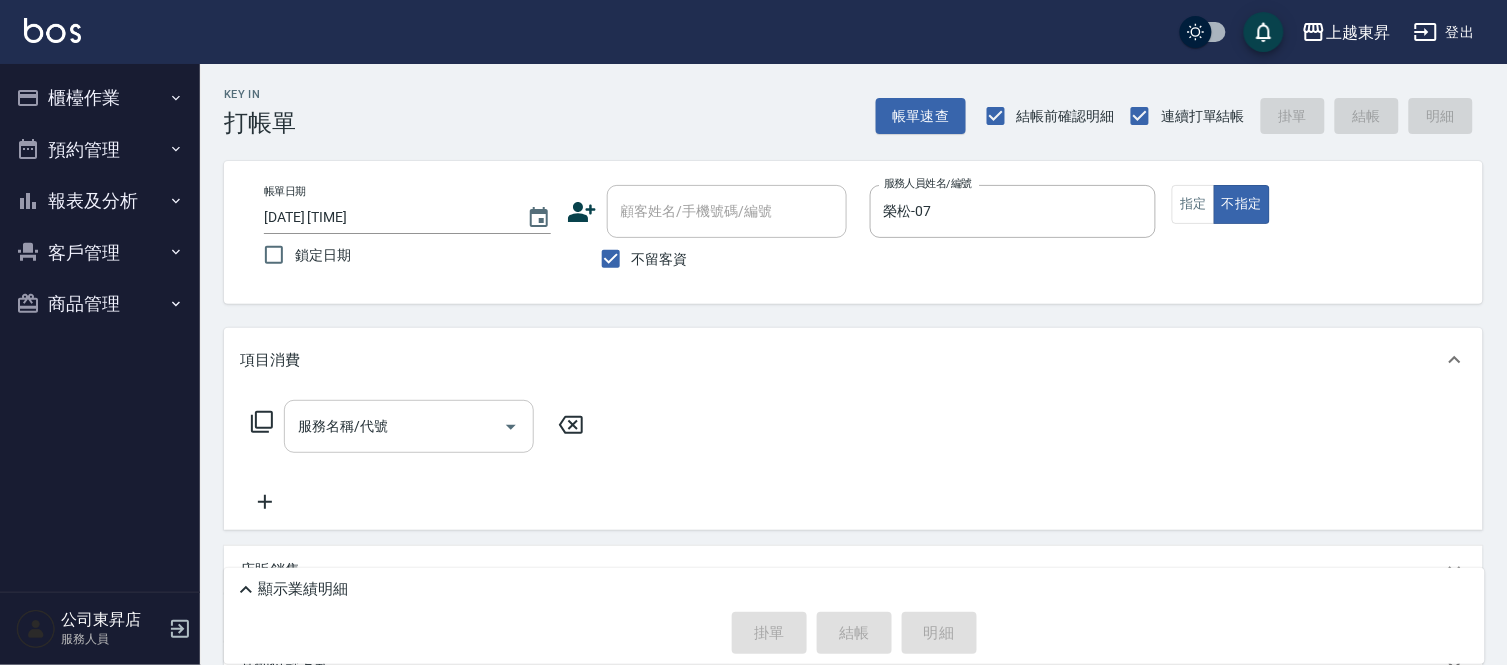 click on "服務名稱/代號" at bounding box center [394, 426] 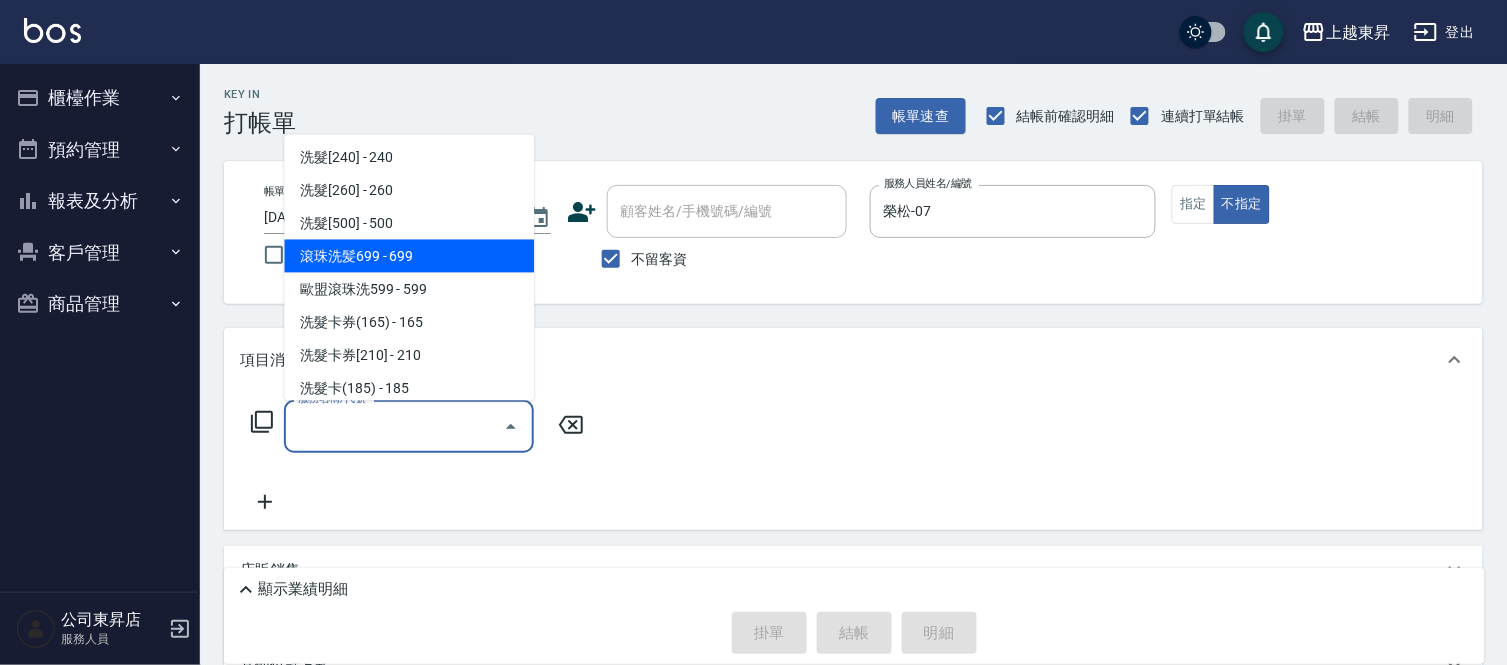 scroll, scrollTop: 333, scrollLeft: 0, axis: vertical 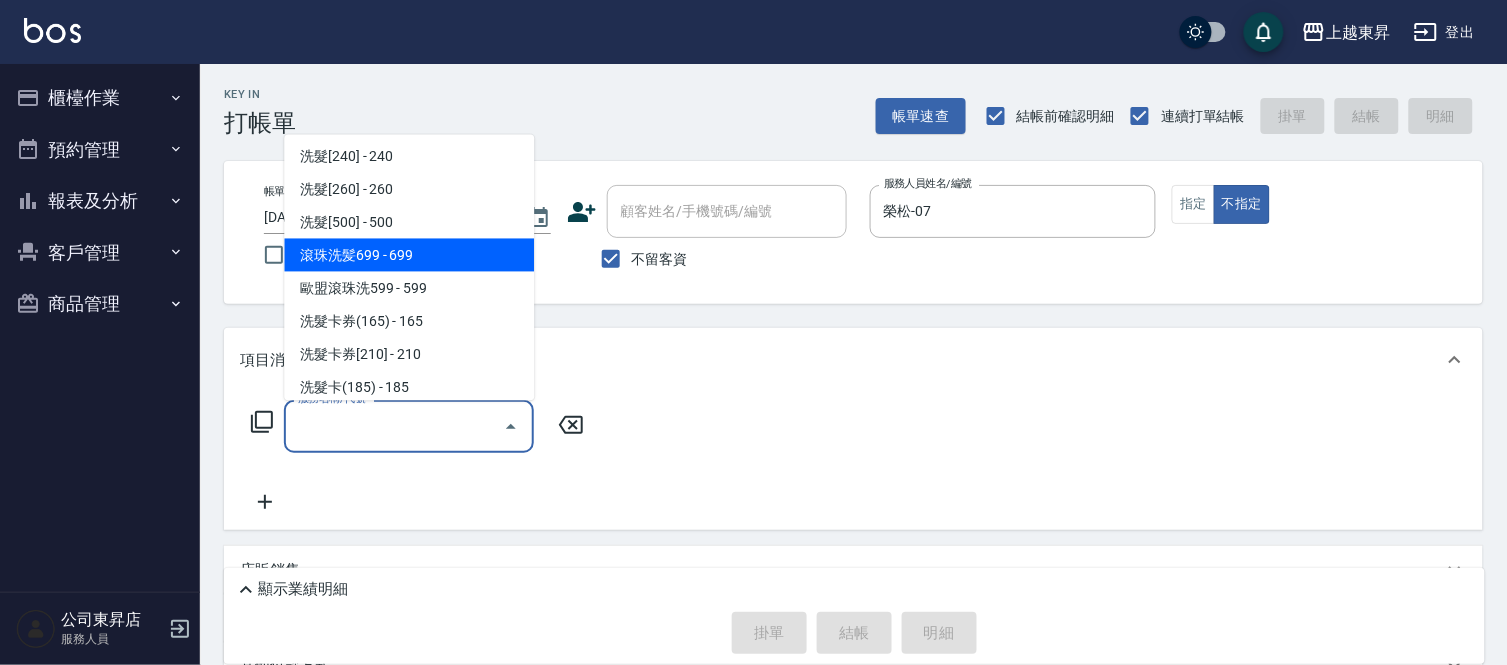 click on "滾珠洗髪699 - 699" at bounding box center [409, 255] 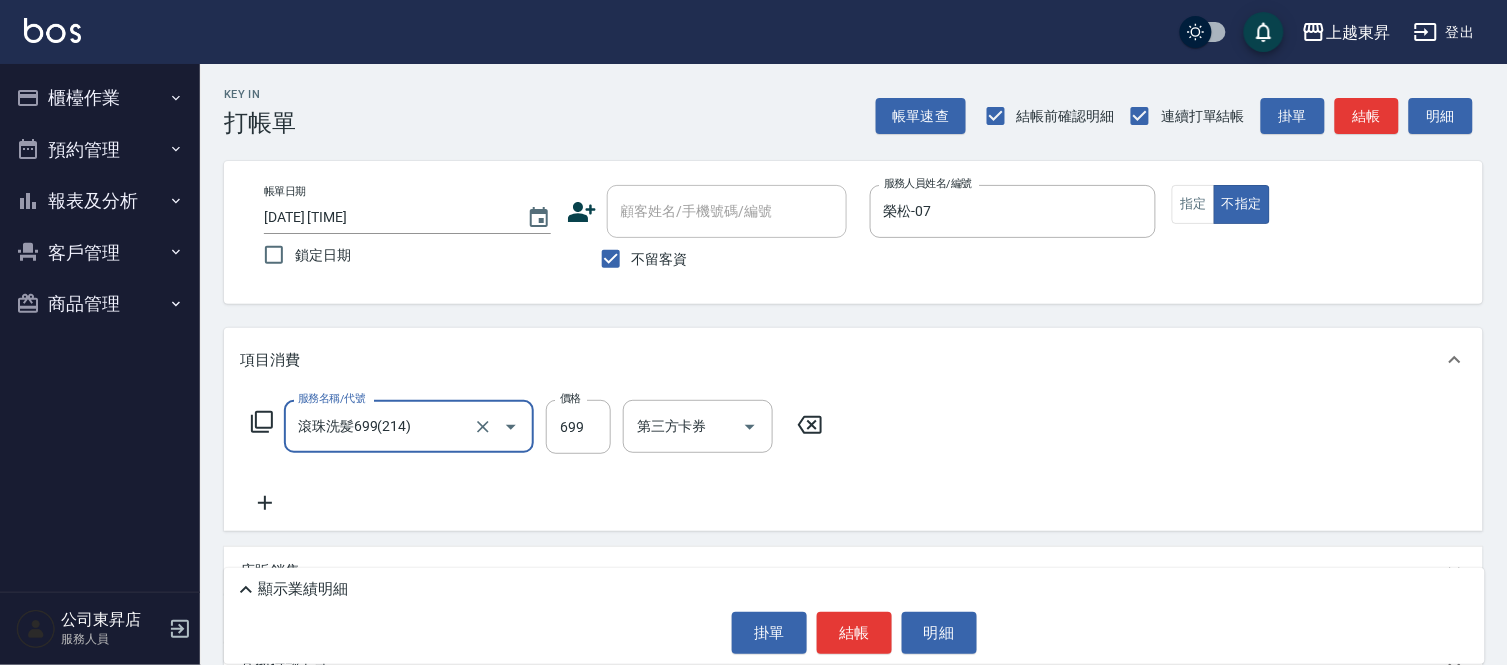 type on "滾珠洗髪699(214)" 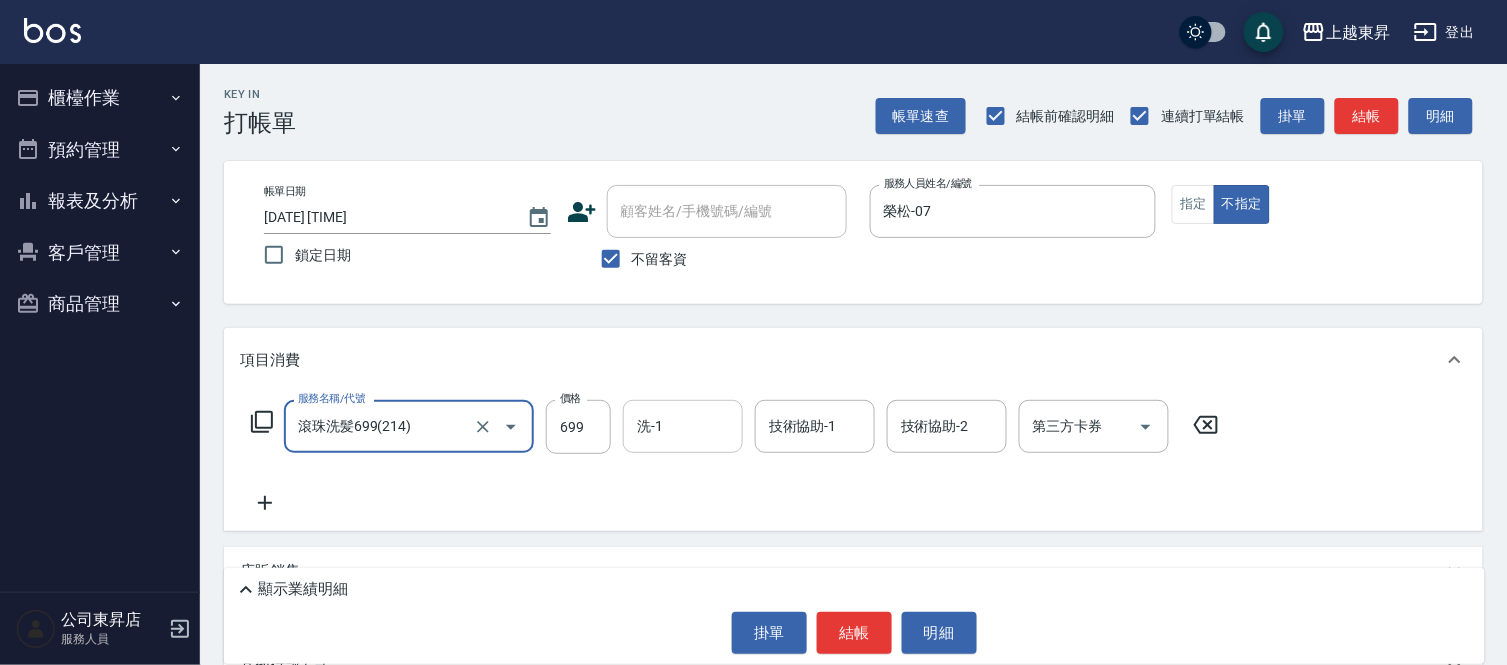 click on "洗-1" at bounding box center [683, 426] 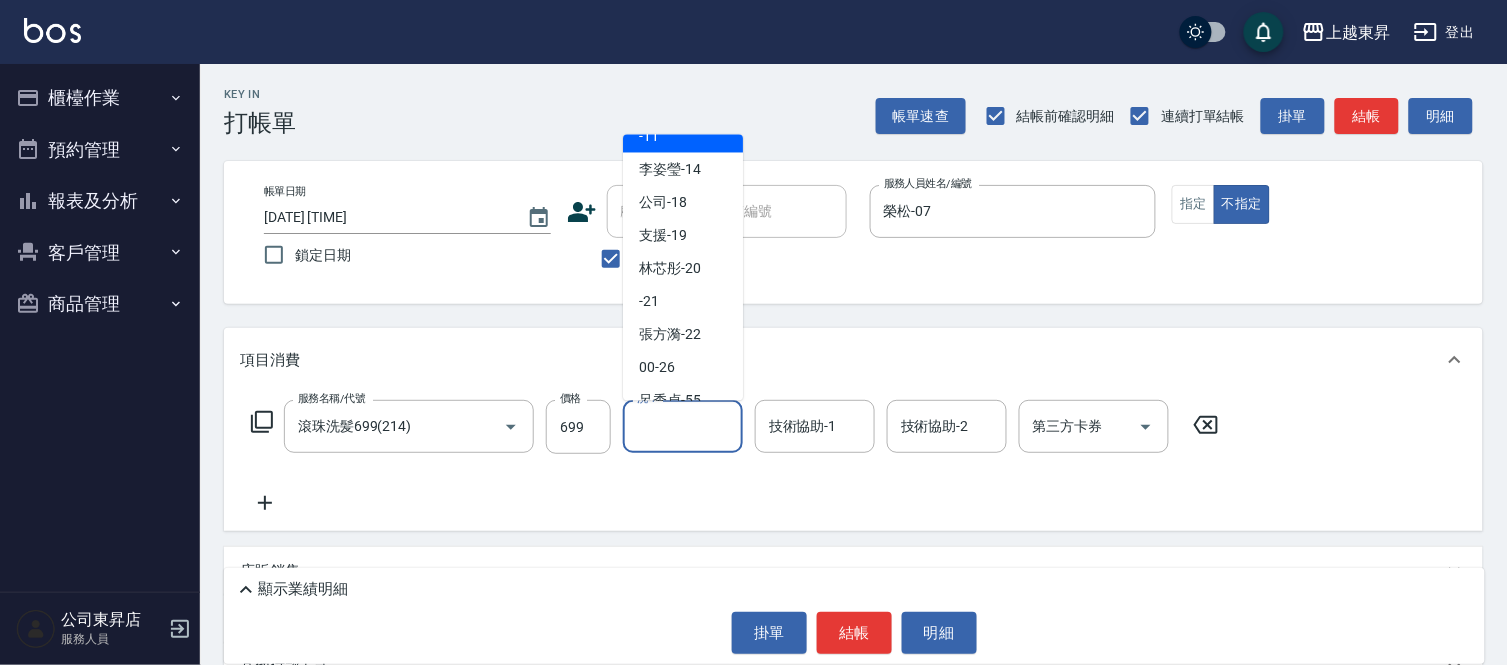 scroll, scrollTop: 222, scrollLeft: 0, axis: vertical 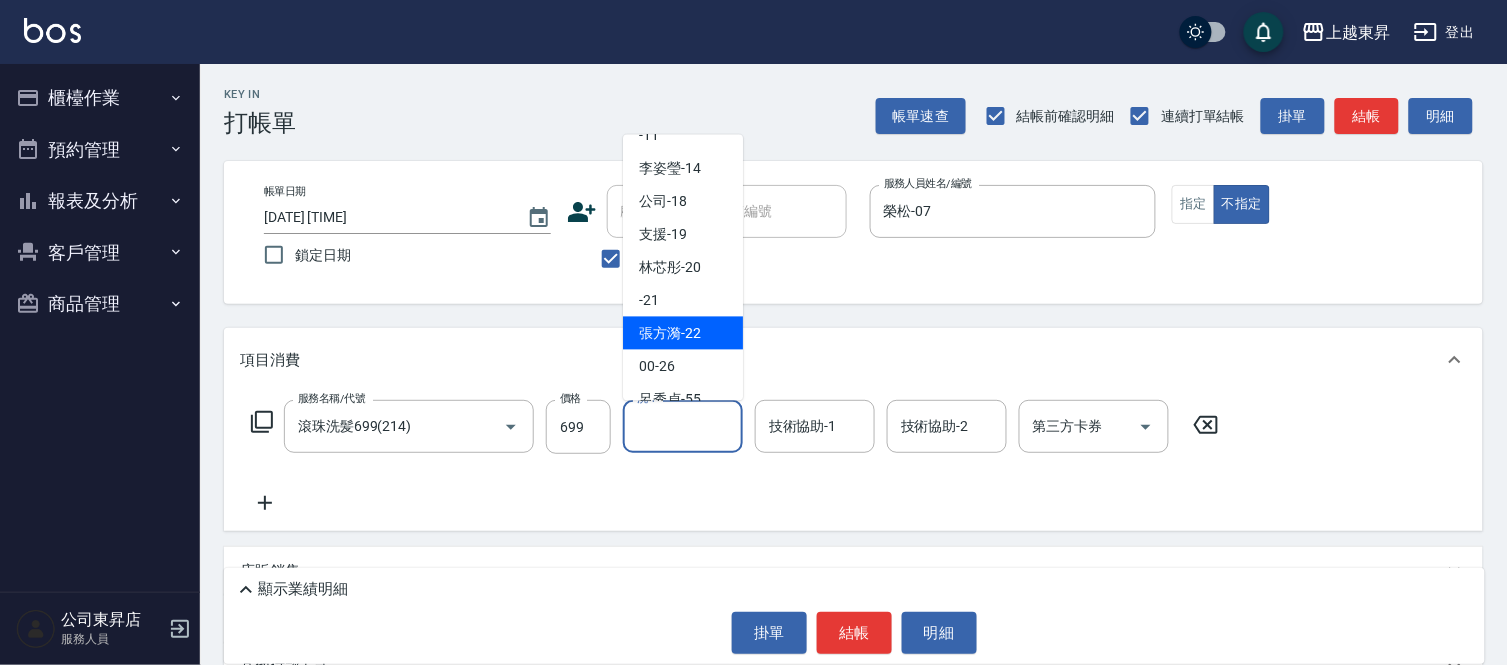click on "[NAME] -22" at bounding box center [670, 333] 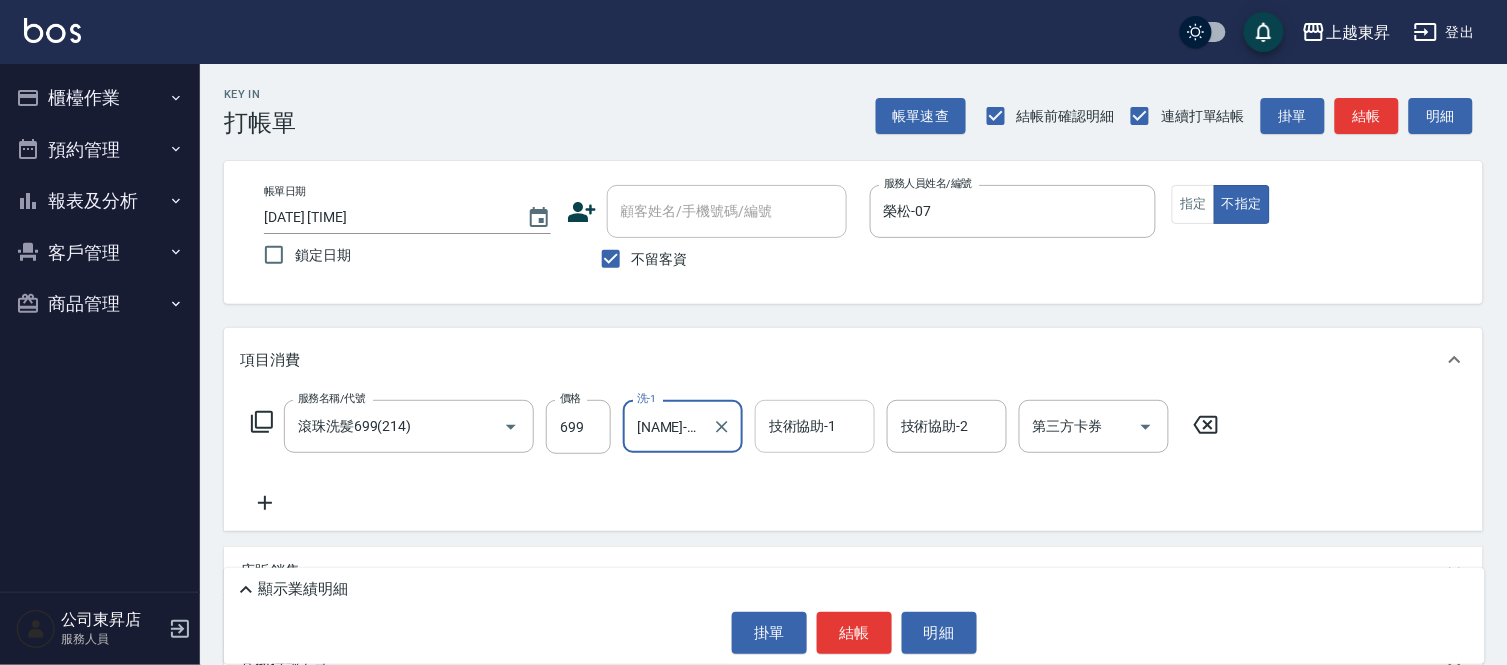 click on "技術協助-1" at bounding box center [815, 426] 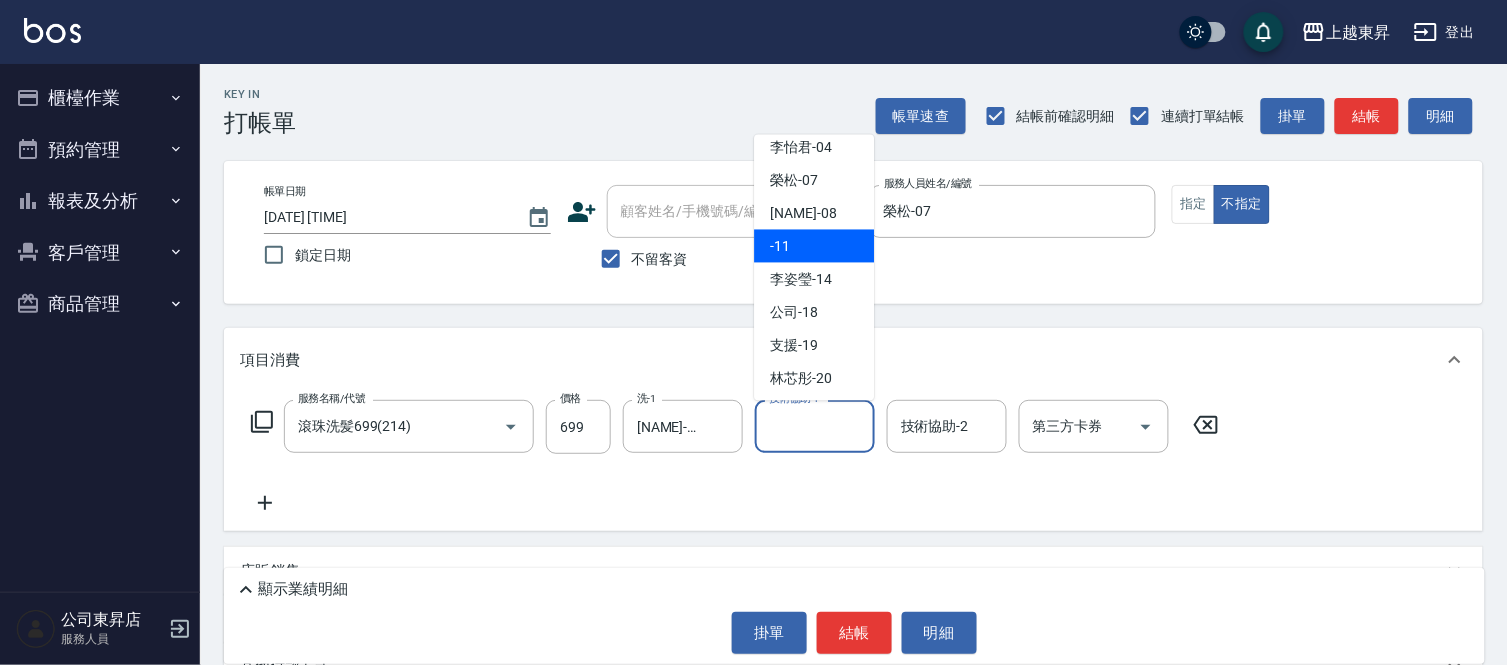 scroll, scrollTop: 222, scrollLeft: 0, axis: vertical 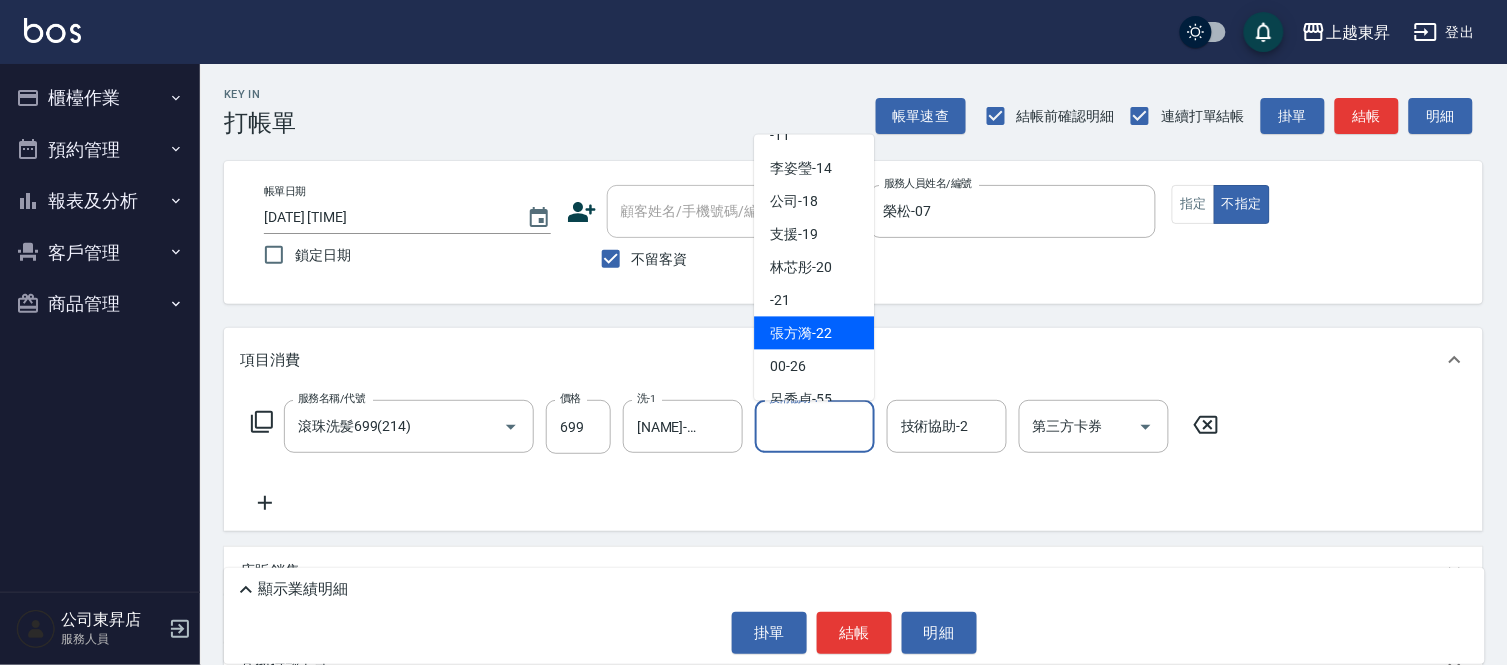 click on "[NAME] -22" at bounding box center (801, 333) 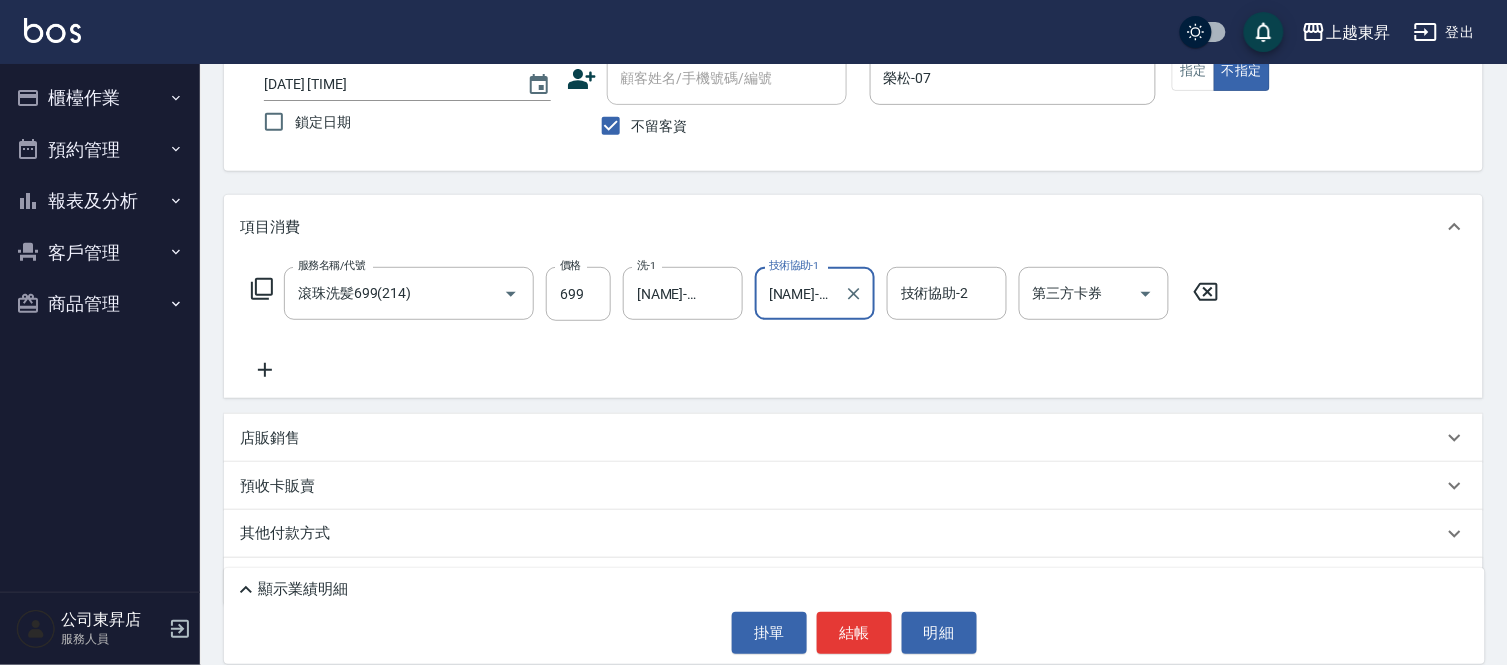 scroll, scrollTop: 183, scrollLeft: 0, axis: vertical 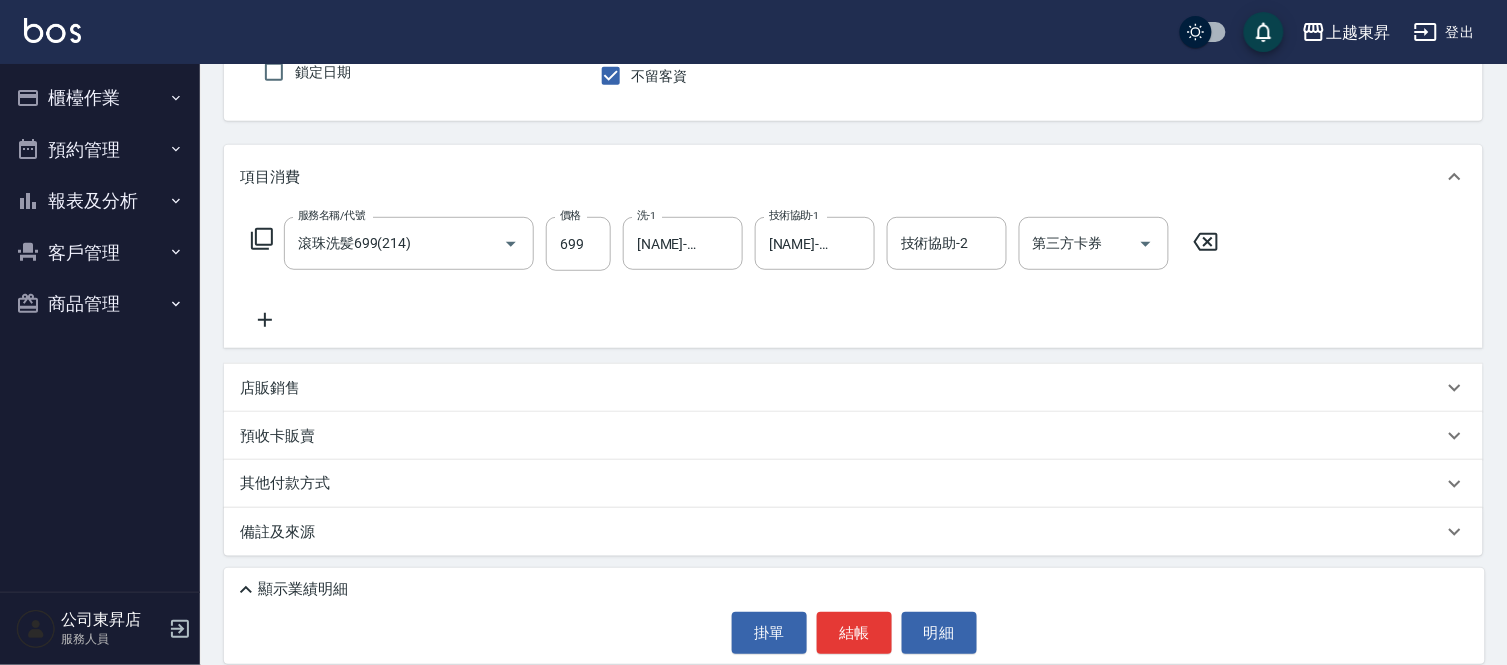 click 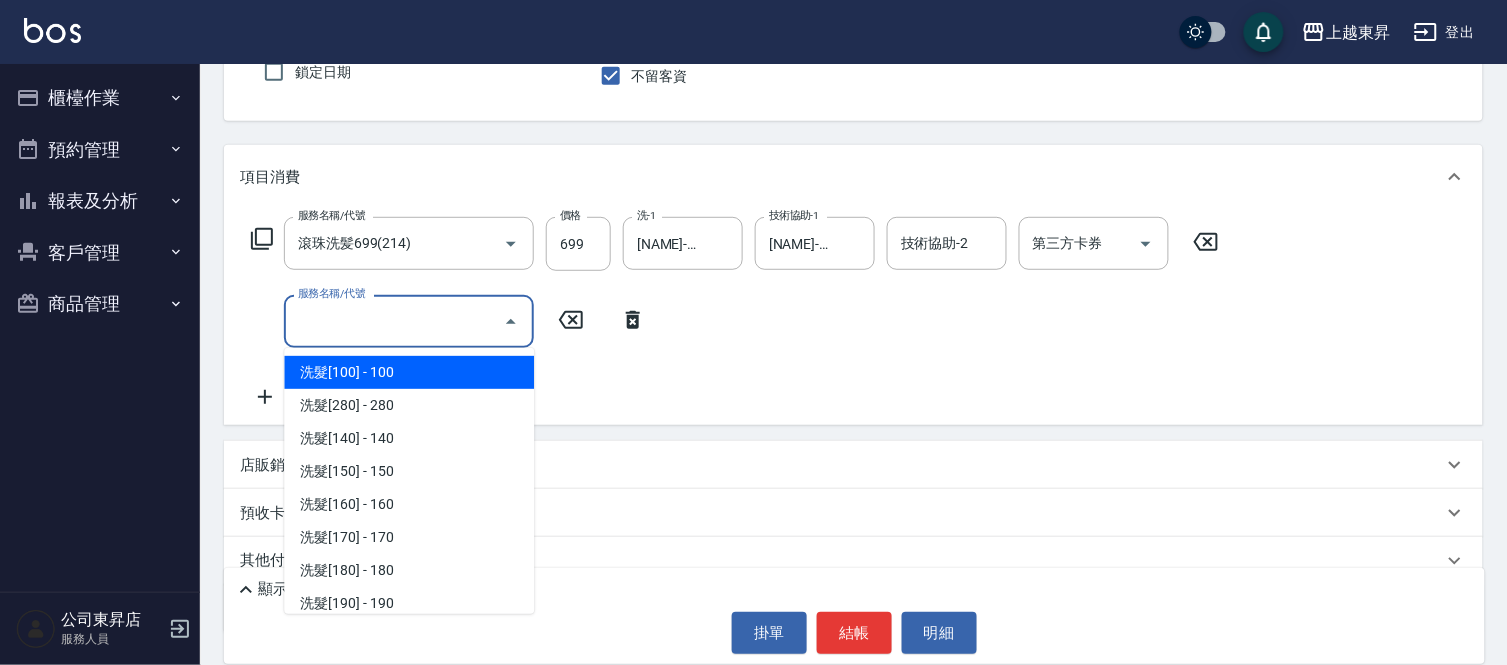 click on "服務名稱/代號" at bounding box center [394, 321] 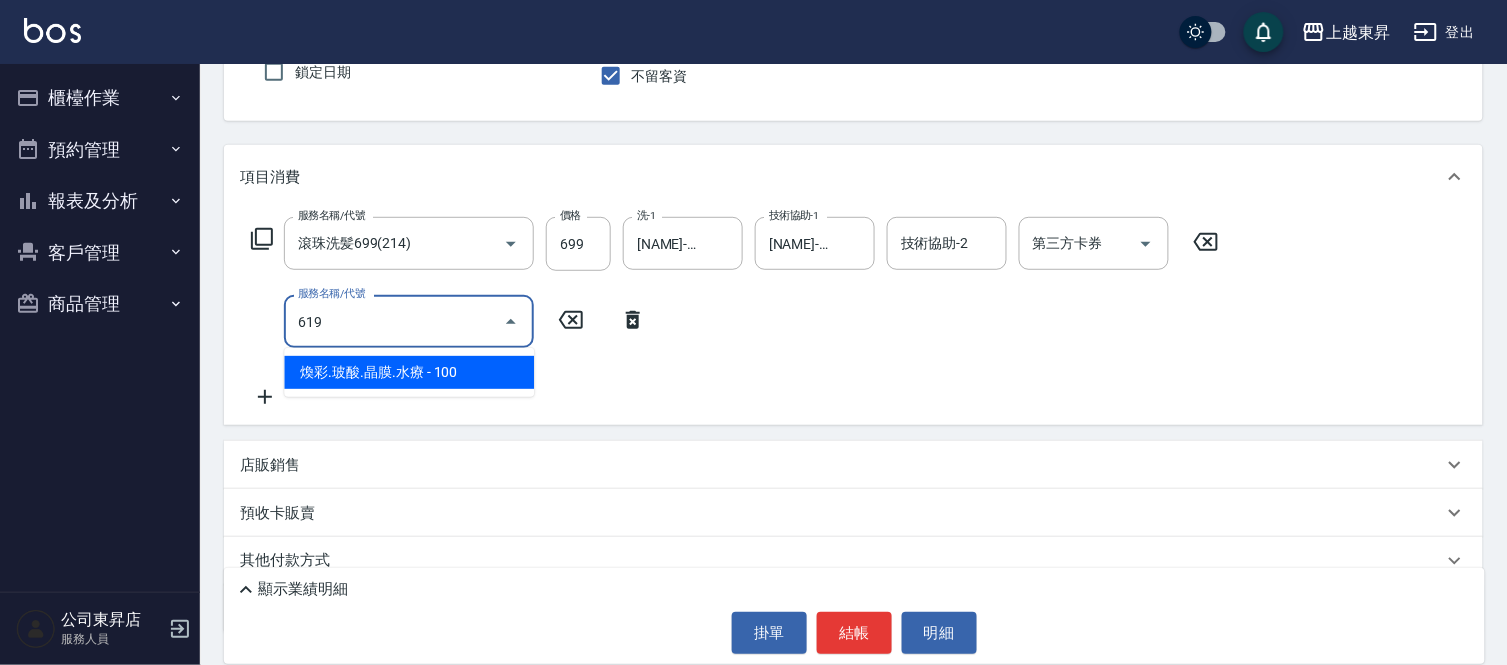 click on "煥彩.玻酸.晶膜.水療 - 100" at bounding box center (409, 372) 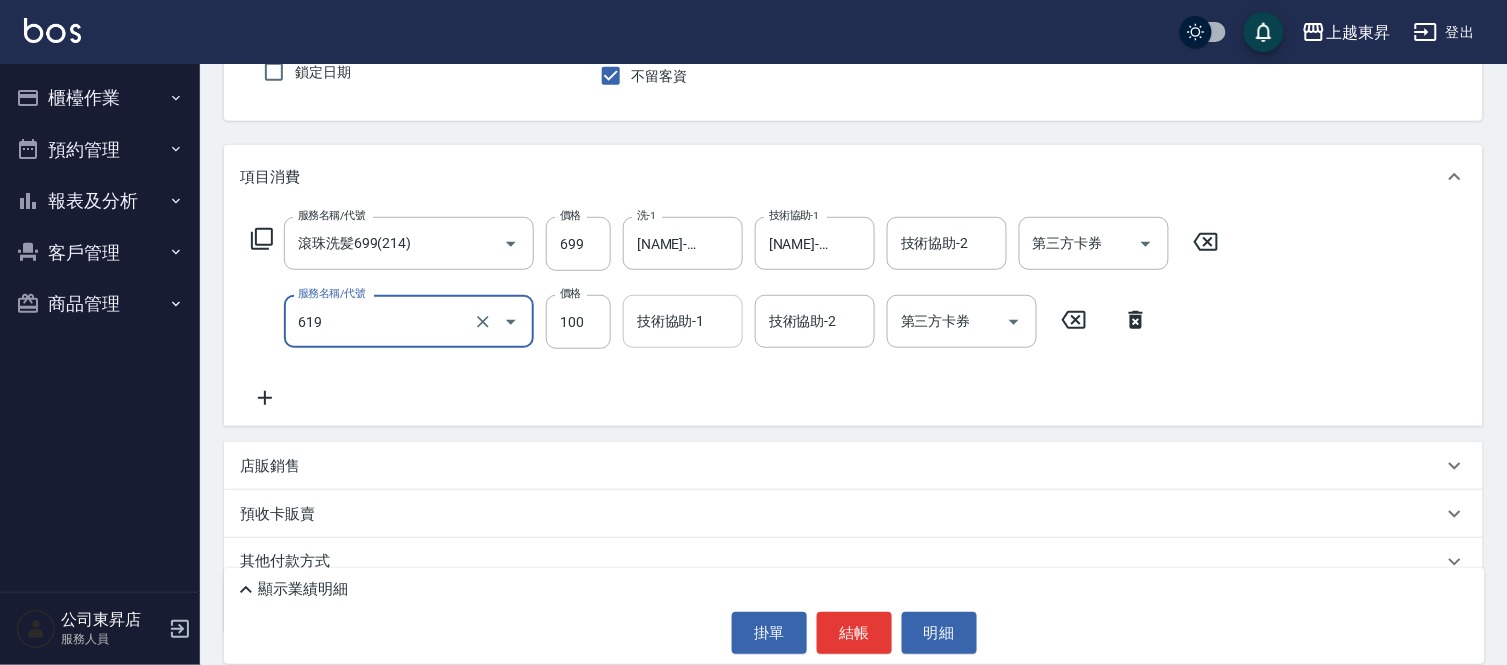 type on "煥彩.玻酸.晶膜.水療(619)" 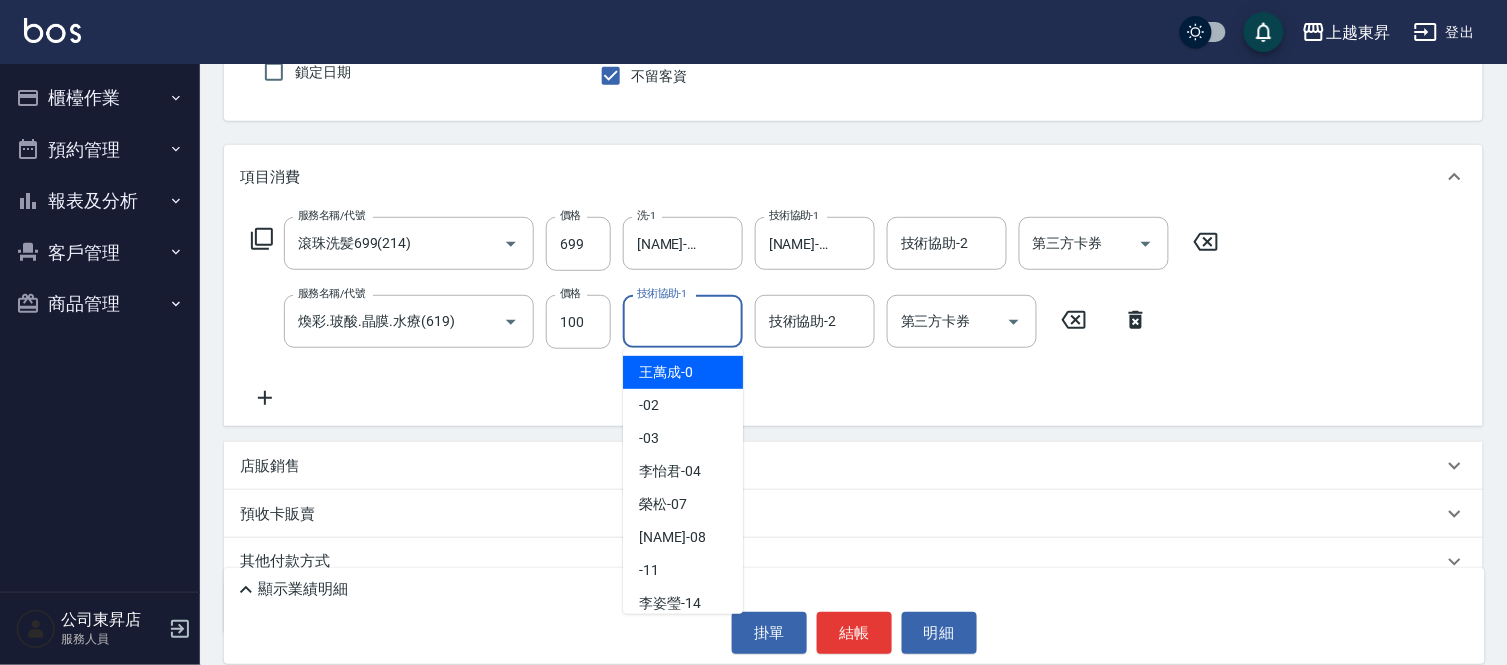 click on "技術協助-1" at bounding box center [683, 321] 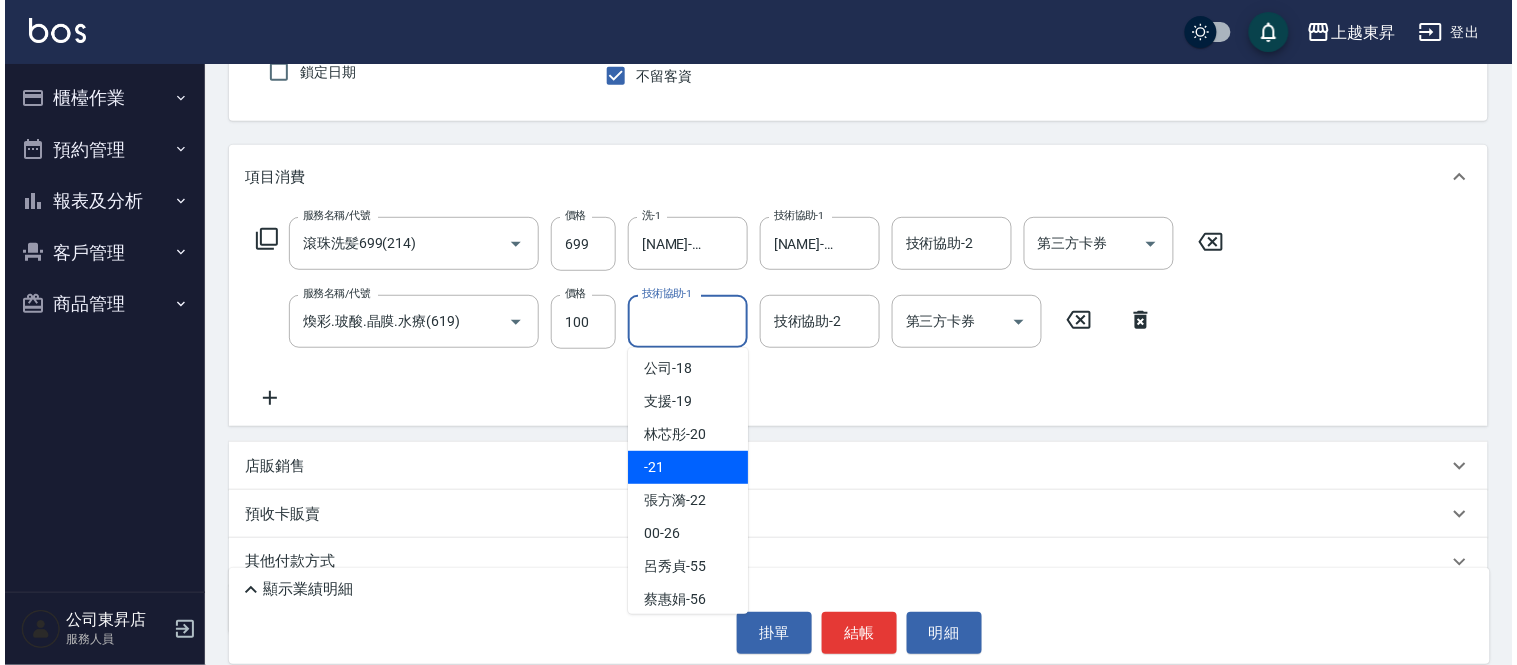 scroll, scrollTop: 310, scrollLeft: 0, axis: vertical 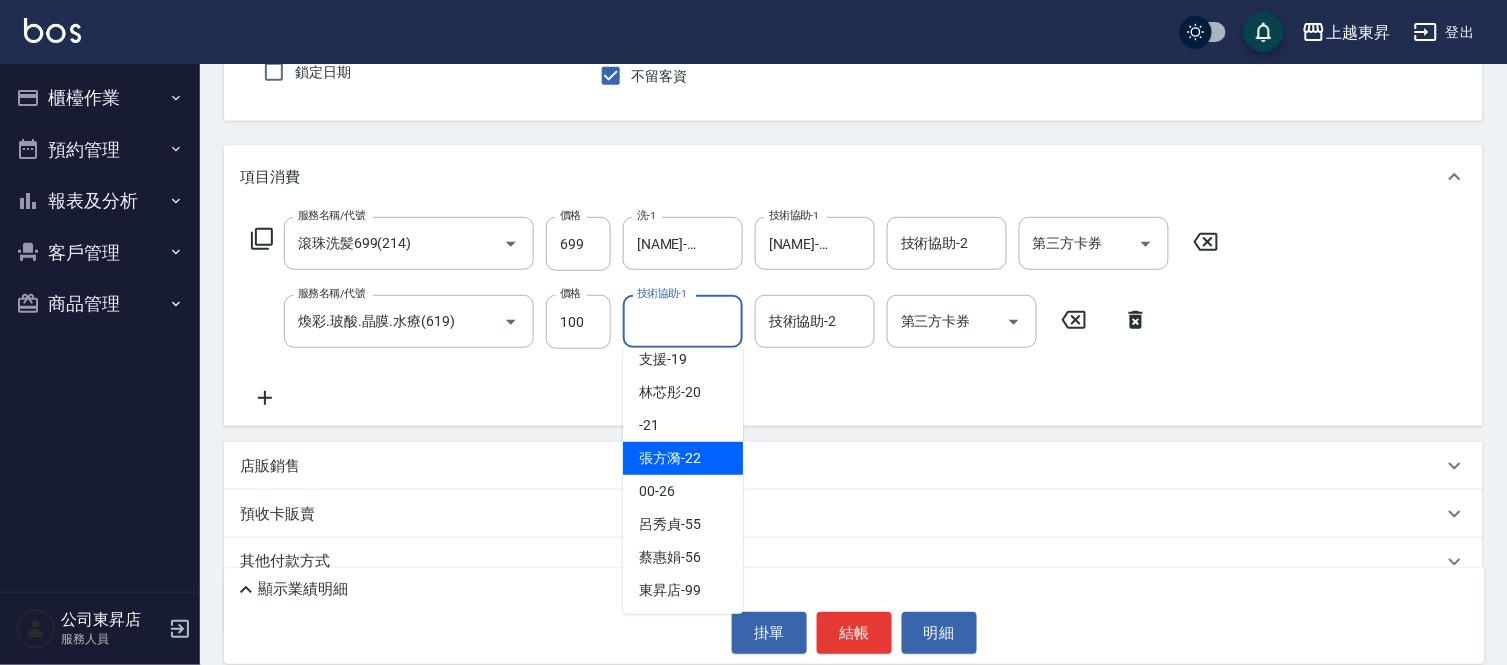 drag, startPoint x: 658, startPoint y: 451, endPoint x: 646, endPoint y: 455, distance: 12.649111 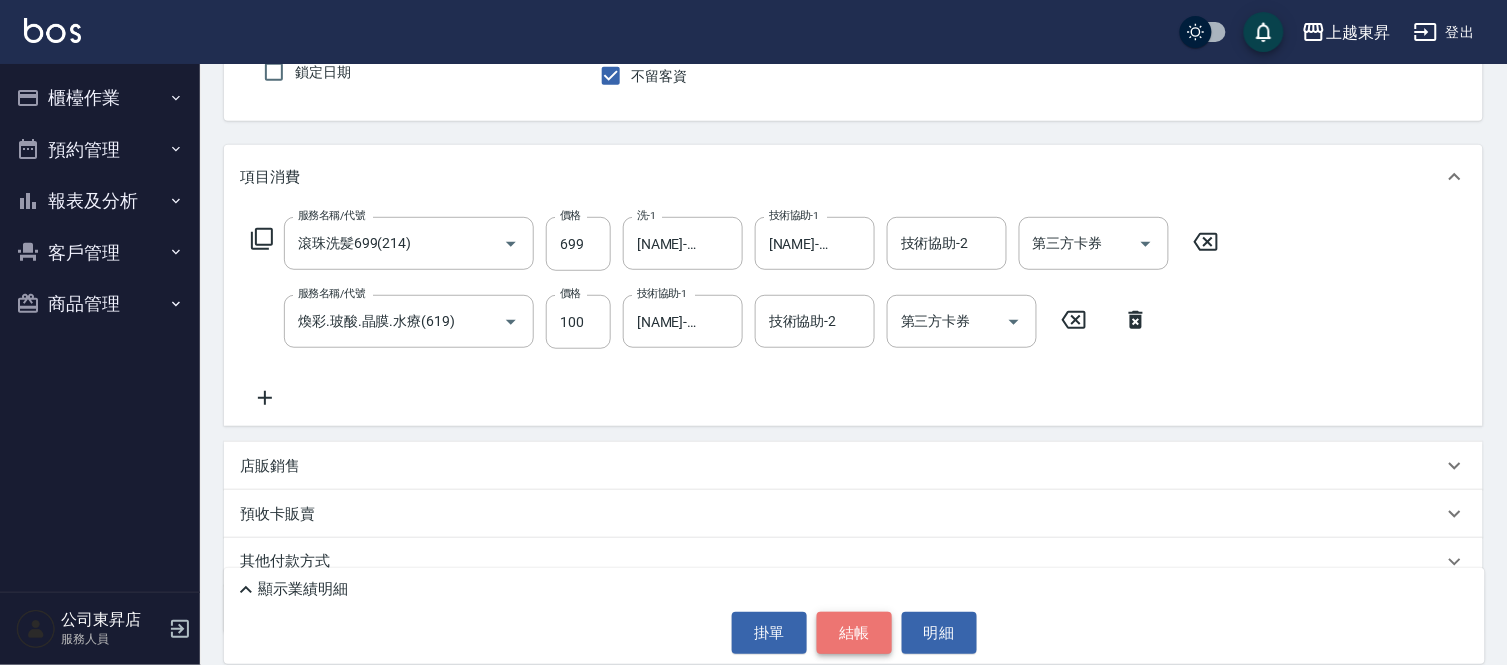 click on "結帳" at bounding box center [854, 633] 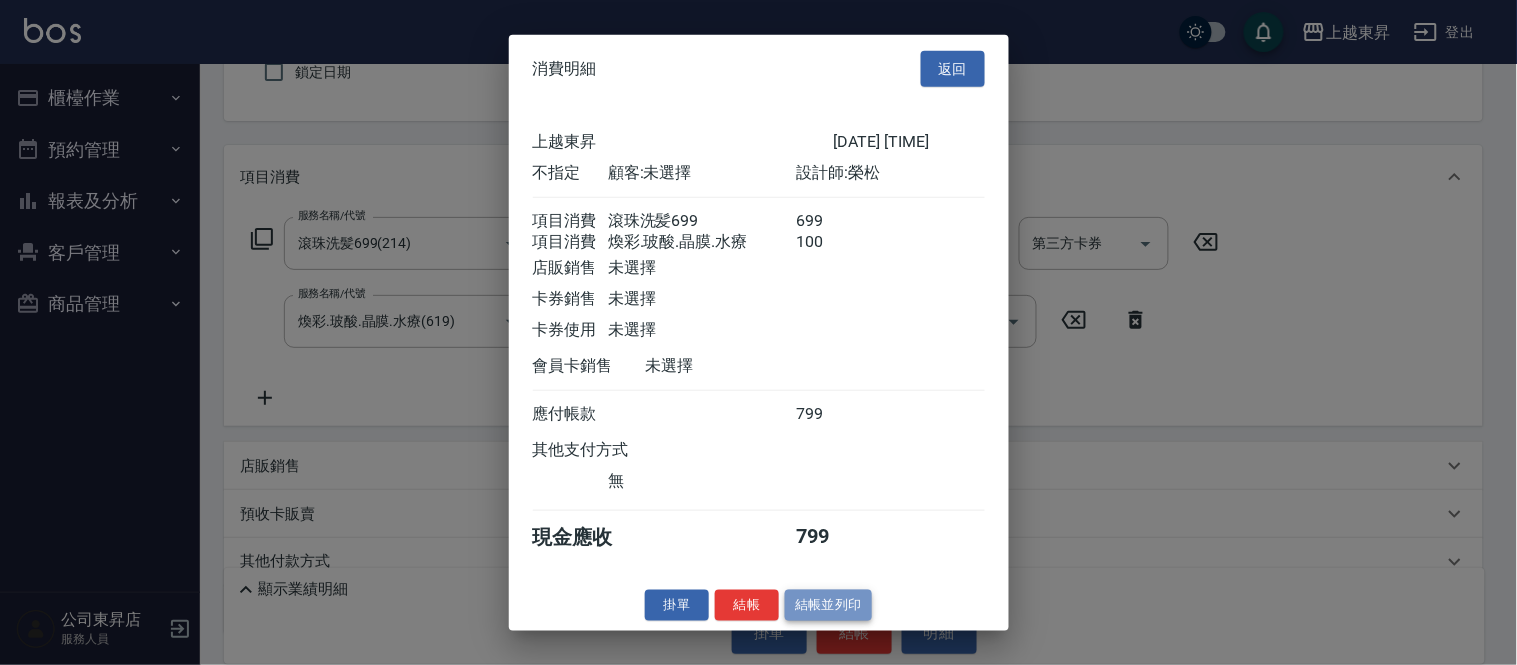 click on "結帳並列印" at bounding box center (828, 605) 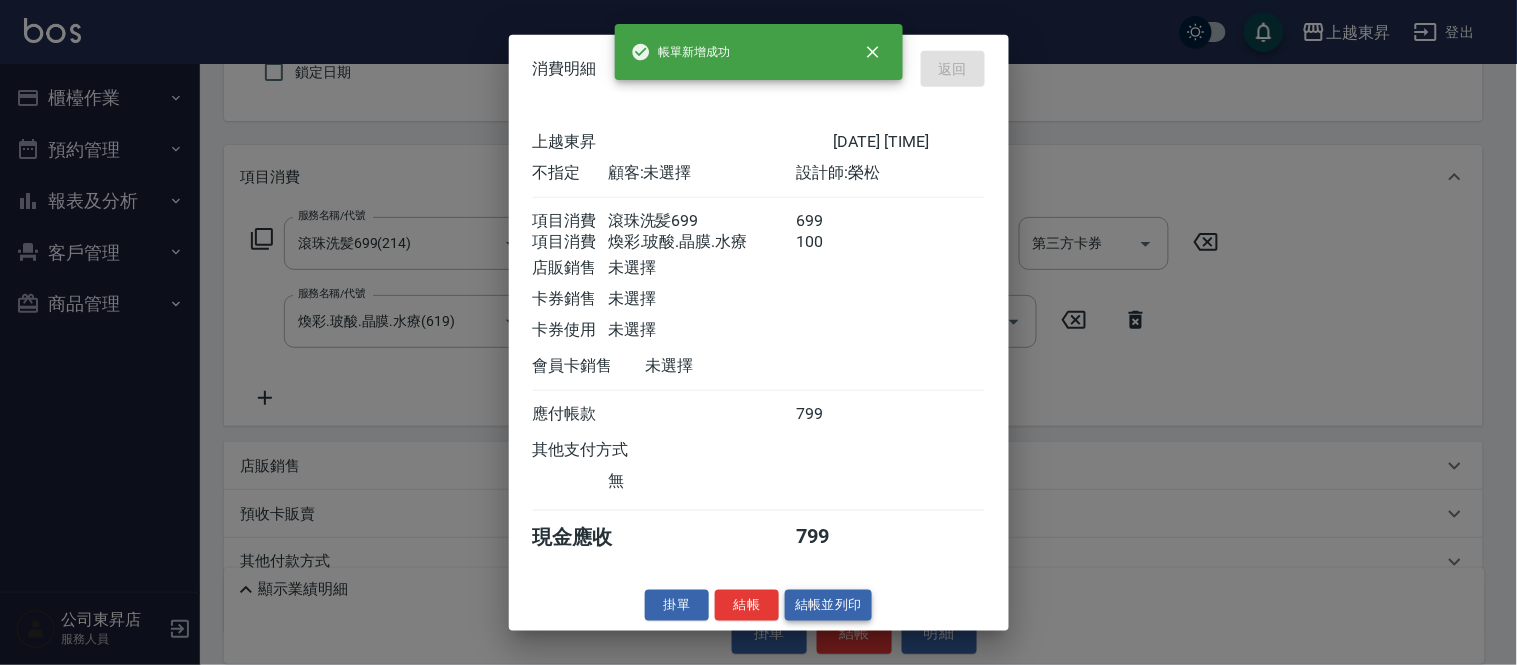 type on "[DATE] [TIME]" 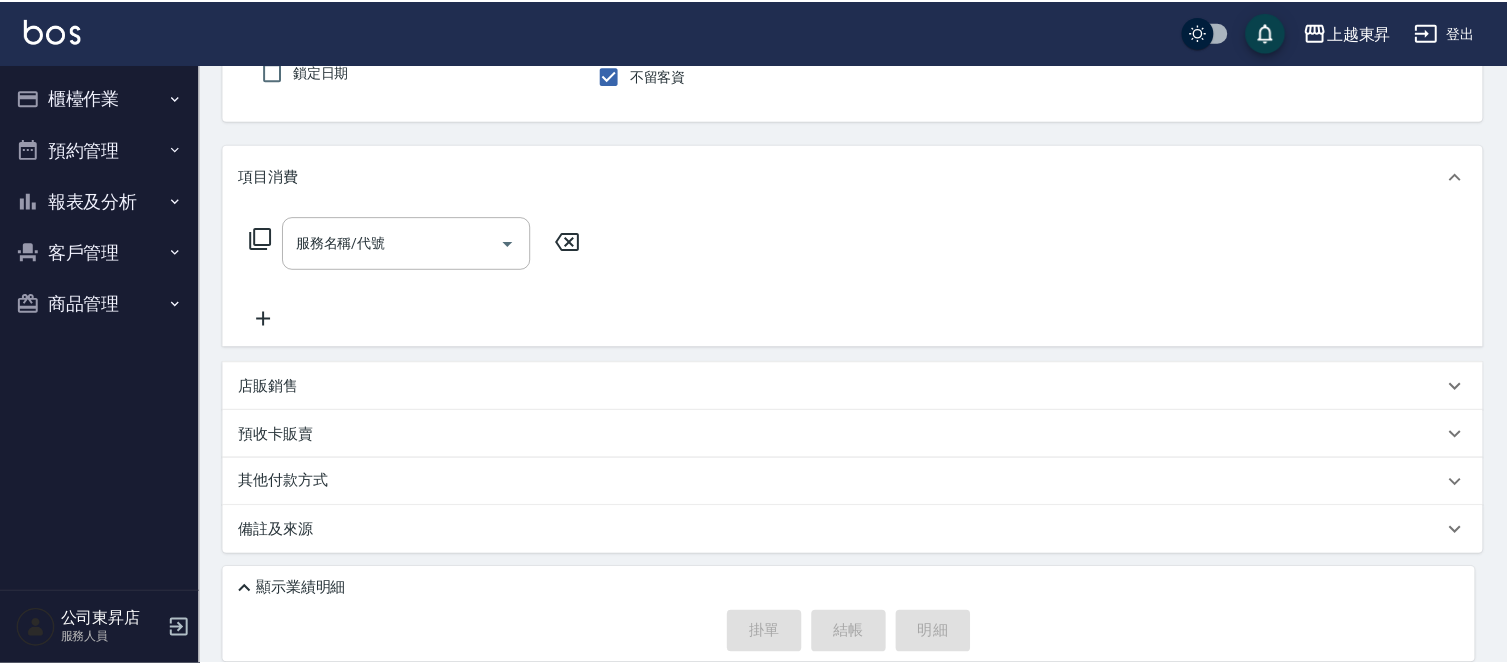scroll, scrollTop: 182, scrollLeft: 0, axis: vertical 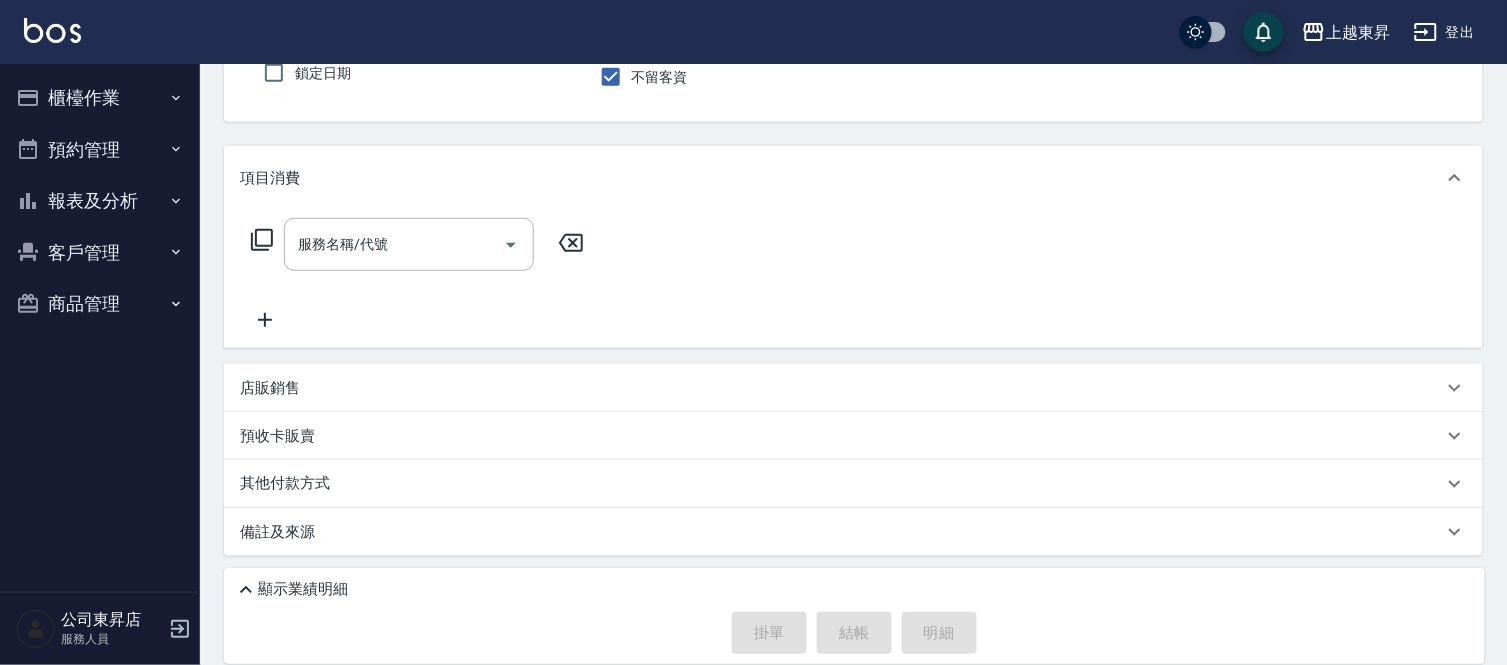 drag, startPoint x: 181, startPoint y: 88, endPoint x: 172, endPoint y: 115, distance: 28.460499 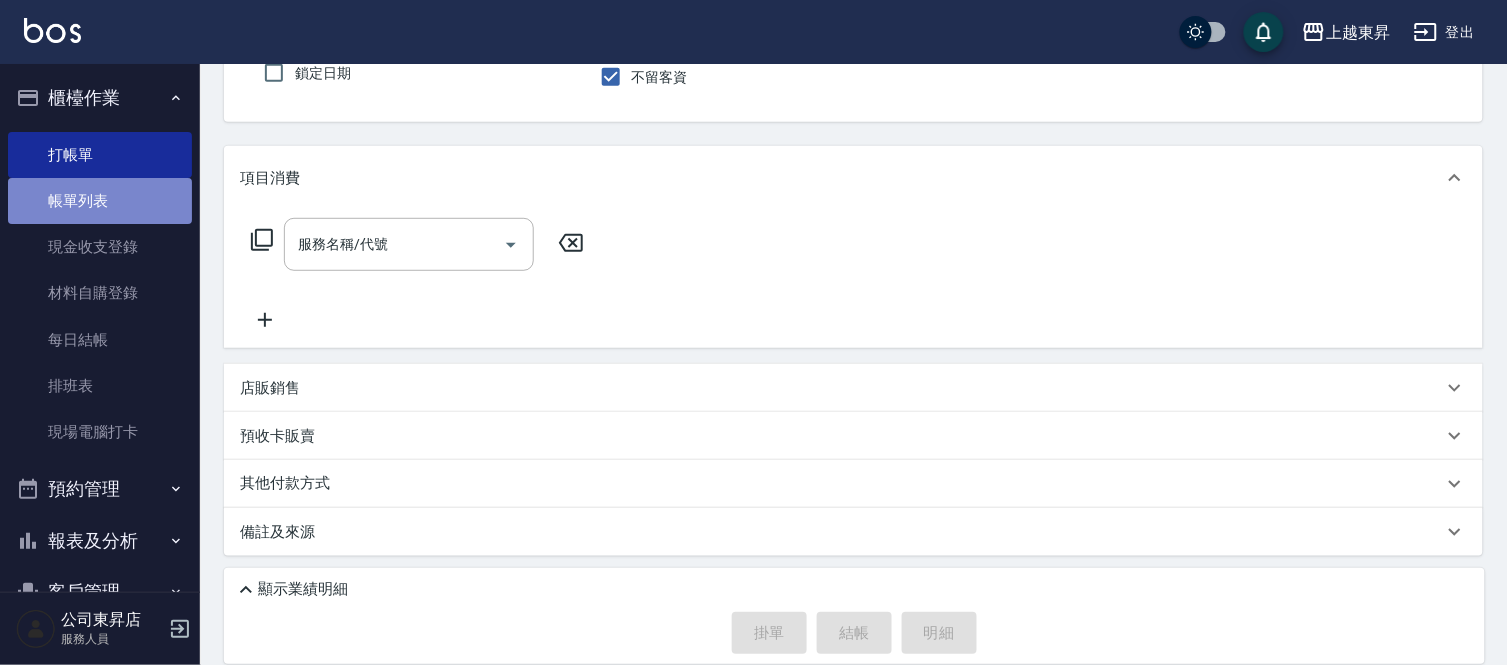 click on "帳單列表" at bounding box center [100, 201] 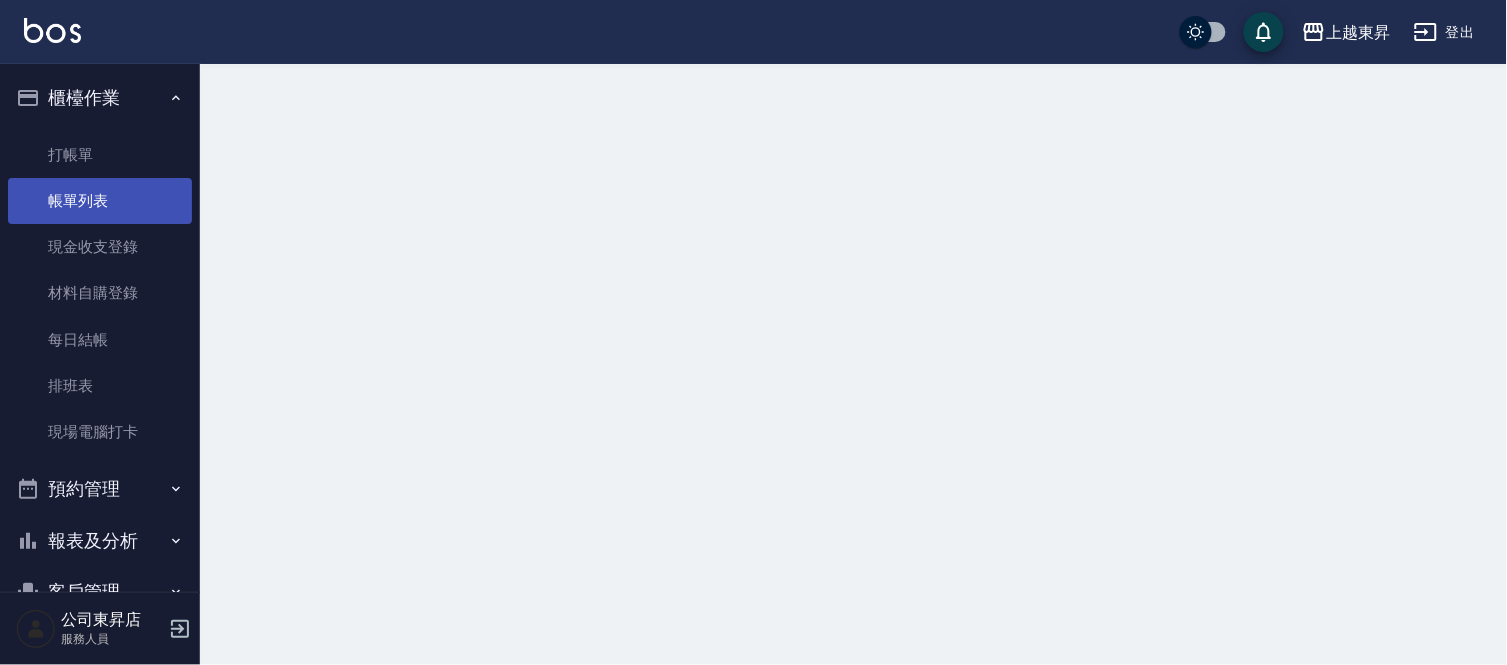 scroll, scrollTop: 0, scrollLeft: 0, axis: both 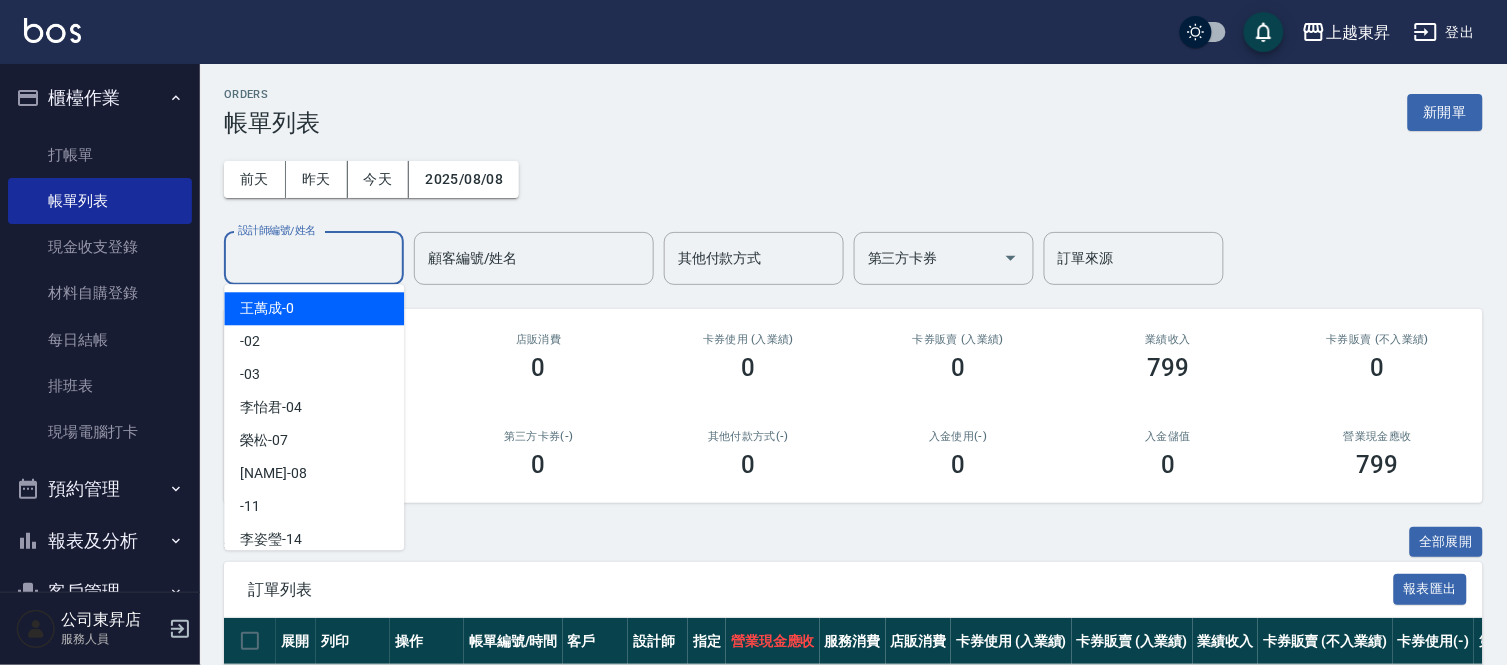 drag, startPoint x: 262, startPoint y: 248, endPoint x: 236, endPoint y: 317, distance: 73.736015 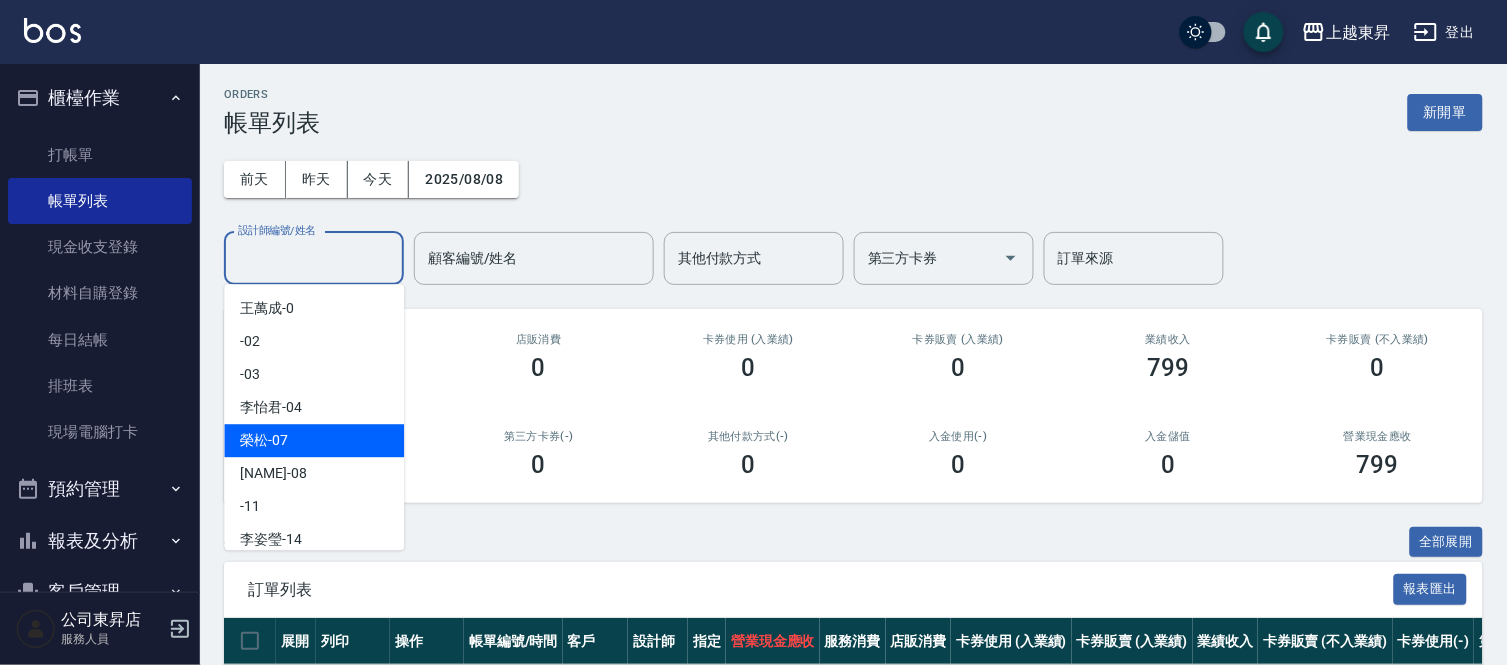 click on "榮松 -07" at bounding box center (264, 440) 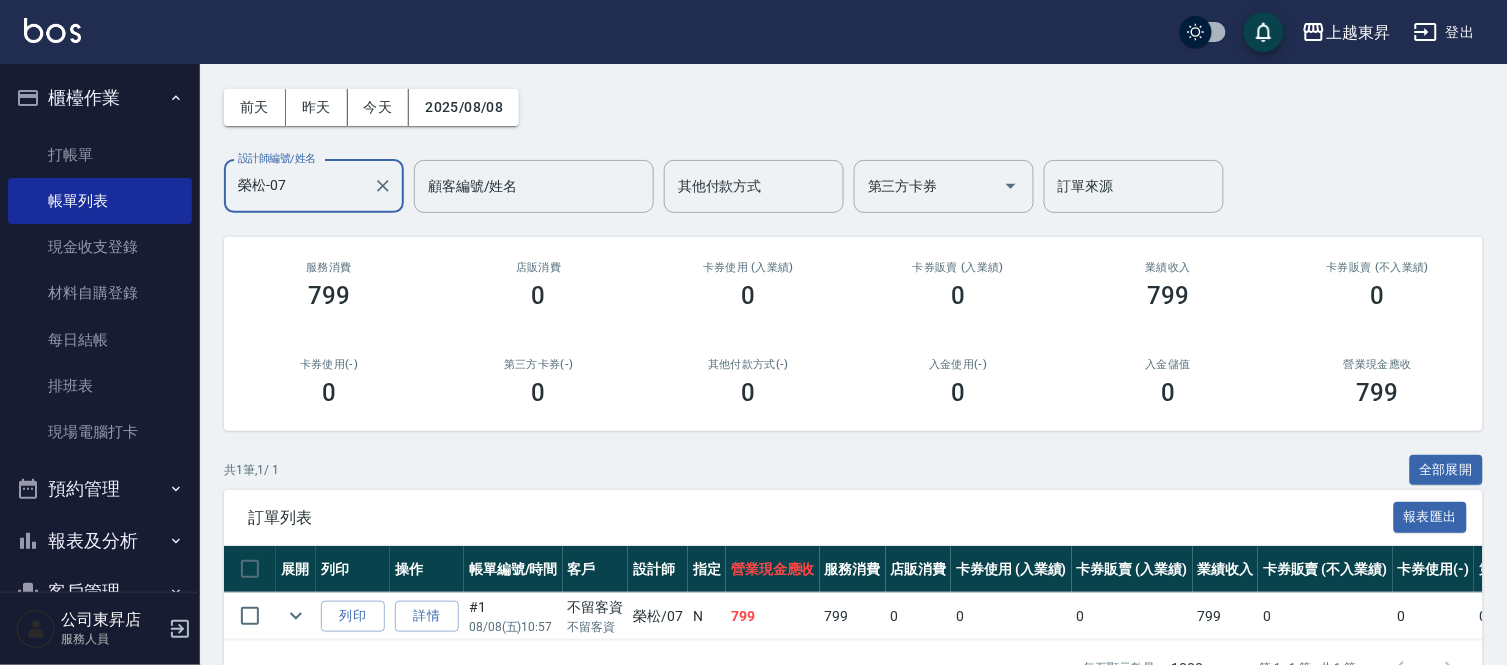 scroll, scrollTop: 0, scrollLeft: 0, axis: both 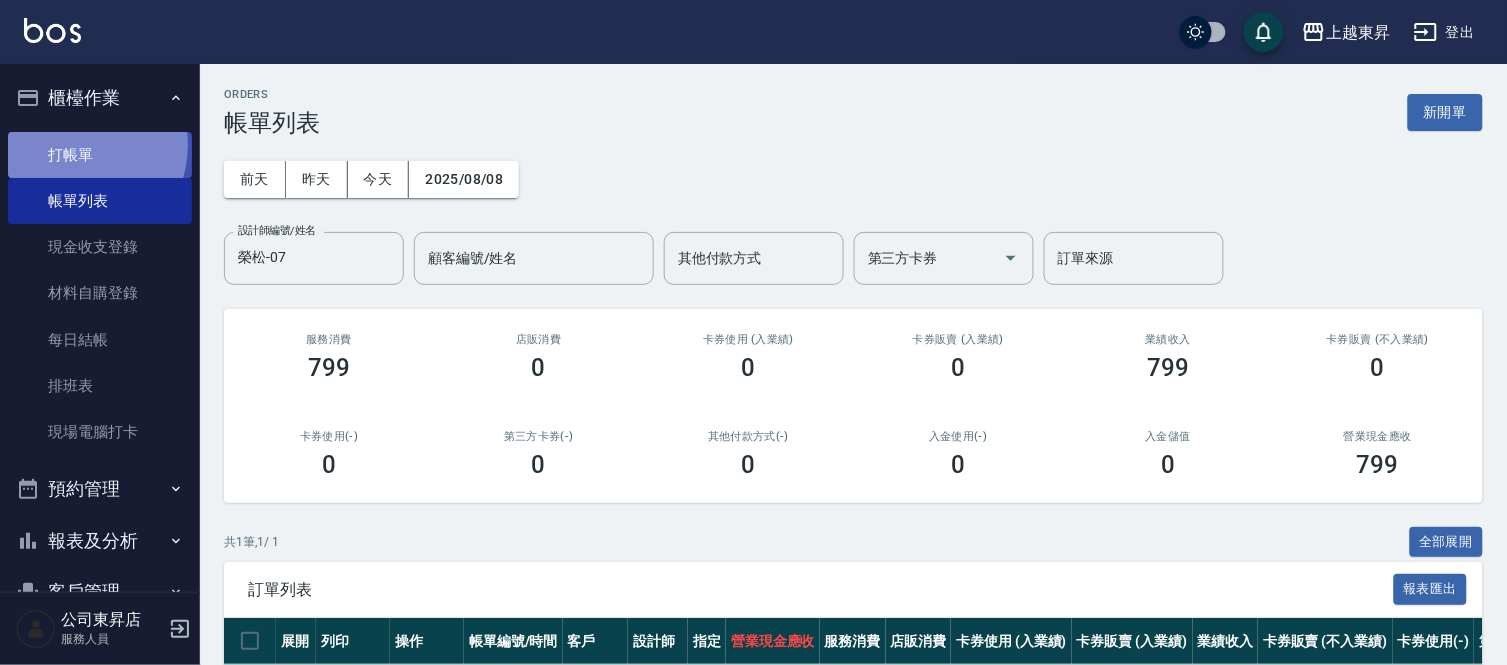 click on "打帳單" at bounding box center (100, 155) 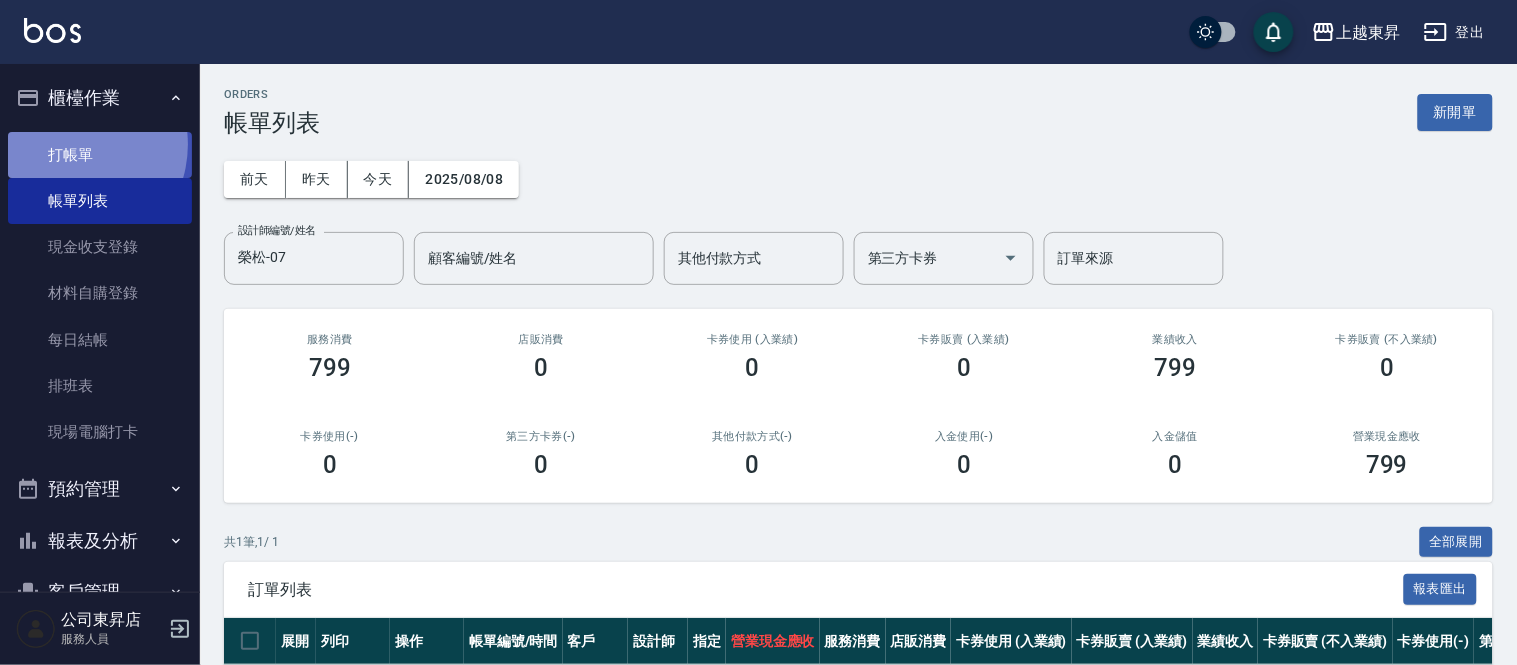 click on "打帳單" at bounding box center (100, 155) 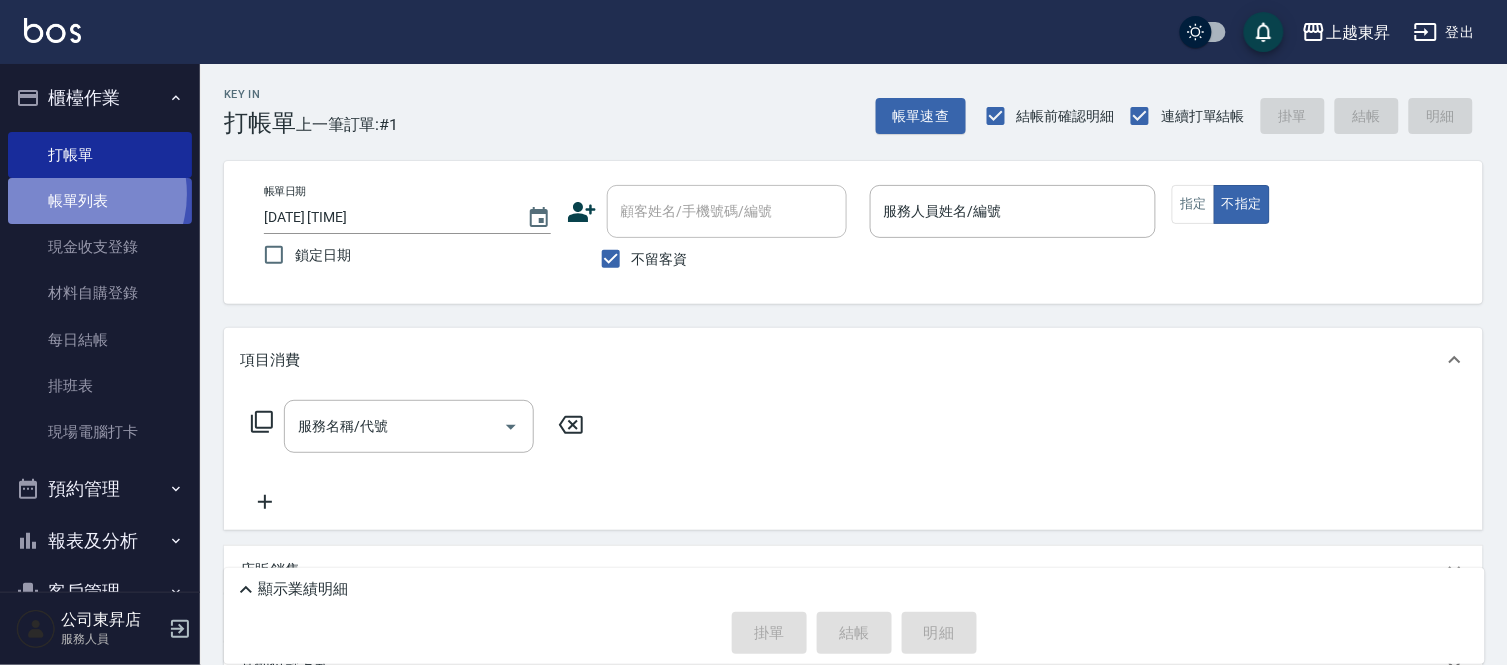 click on "帳單列表" at bounding box center [100, 201] 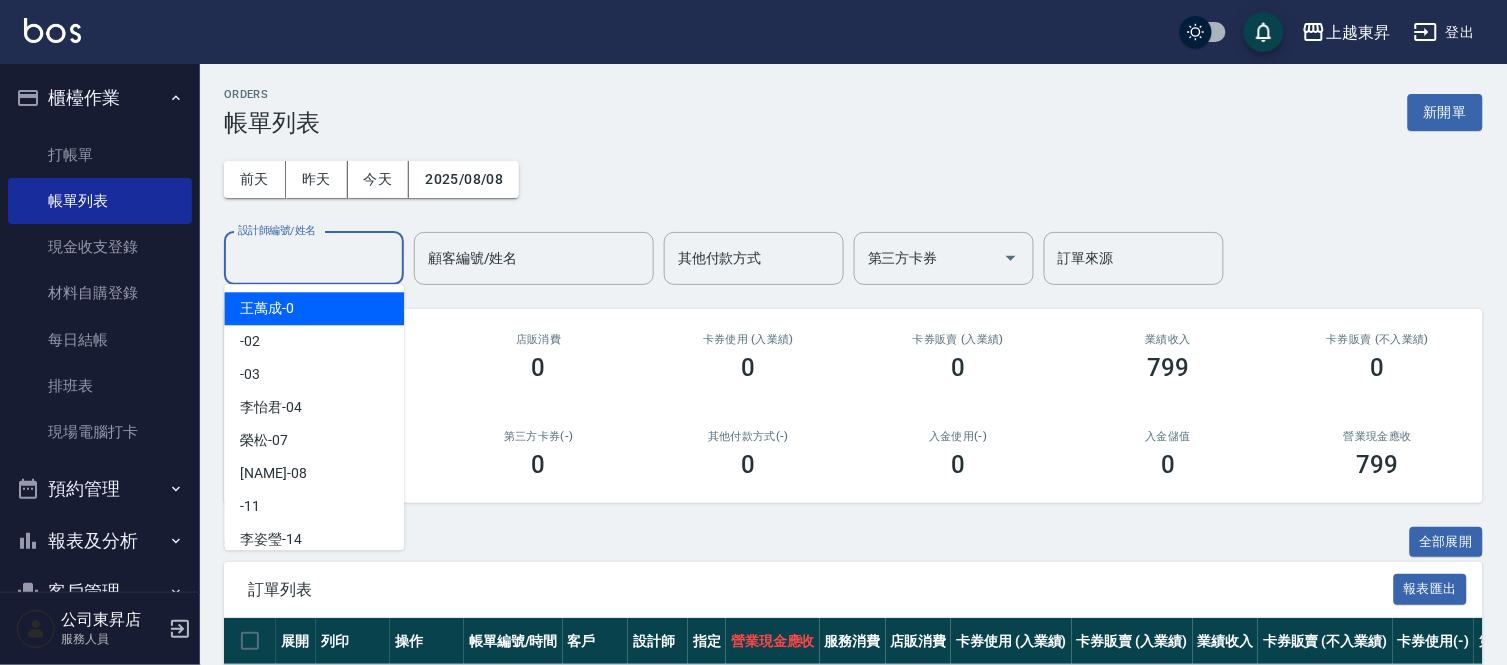click on "設計師編號/姓名" at bounding box center [314, 258] 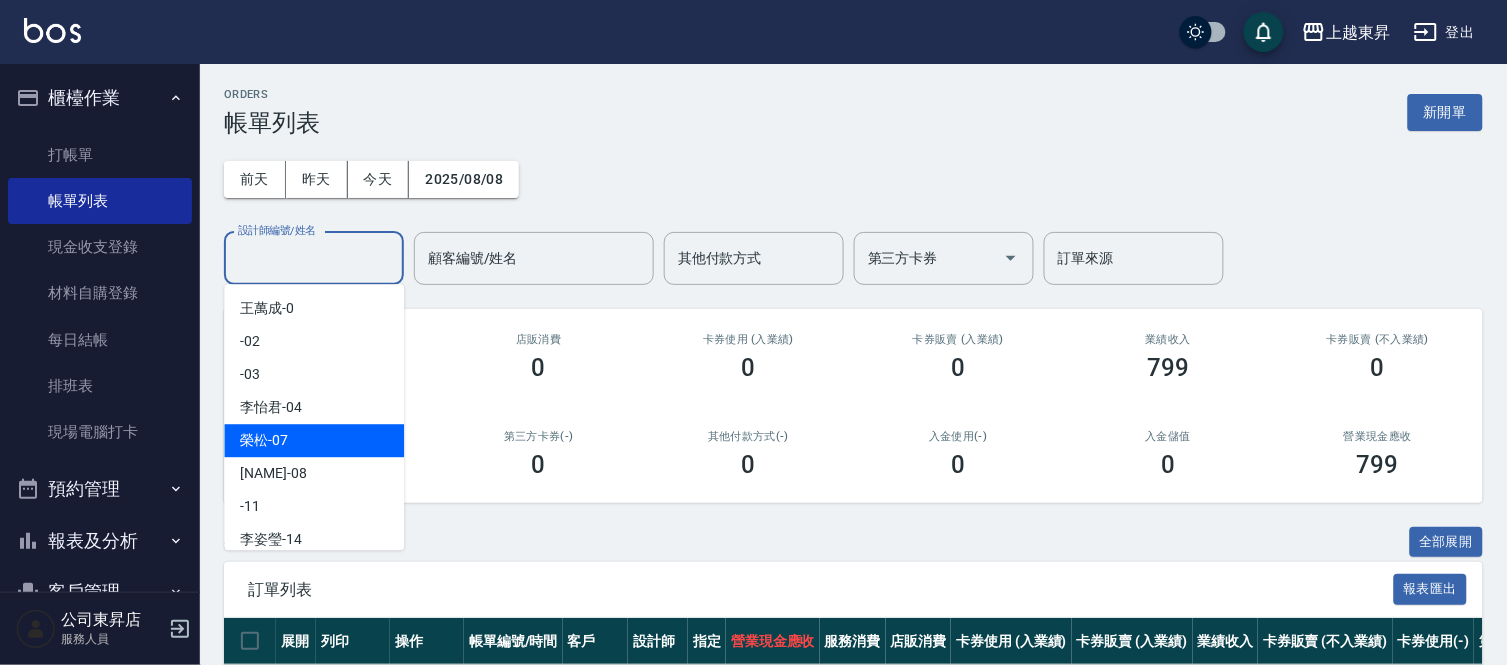 click on "榮松 -07" at bounding box center [264, 440] 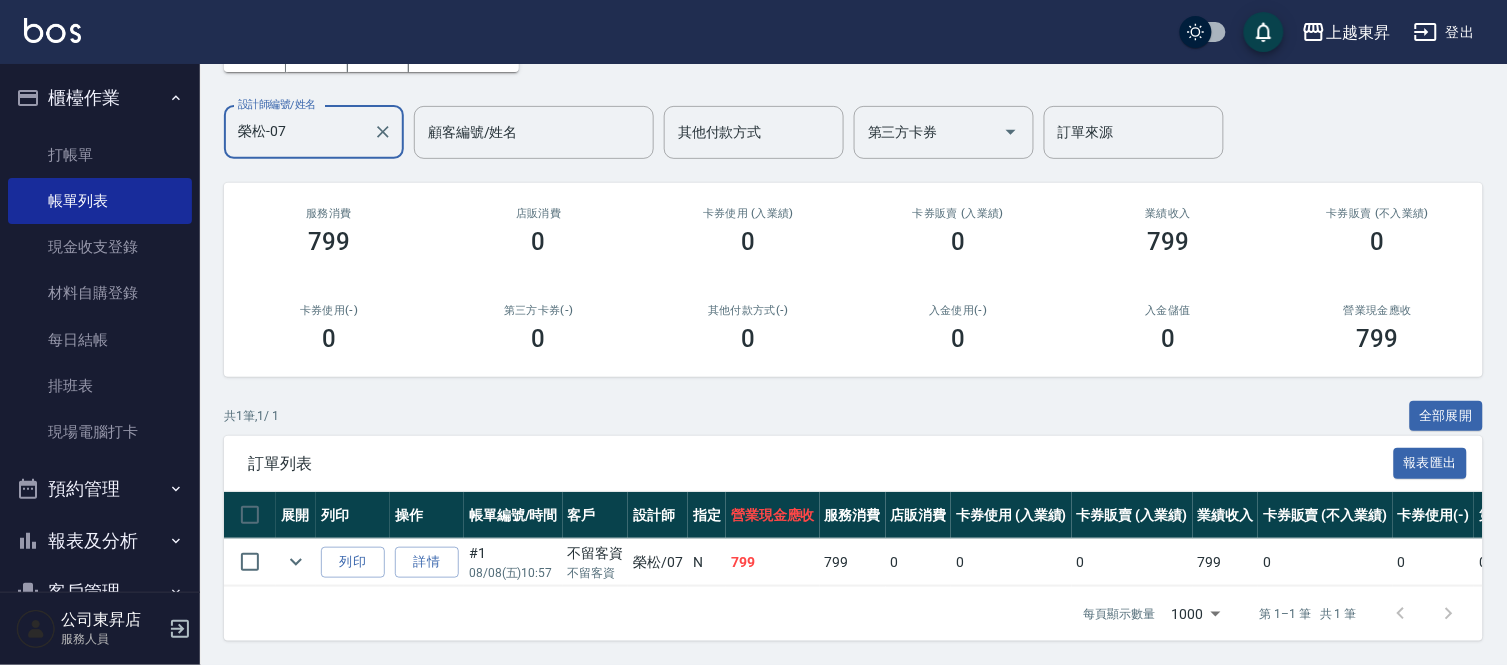 scroll, scrollTop: 142, scrollLeft: 0, axis: vertical 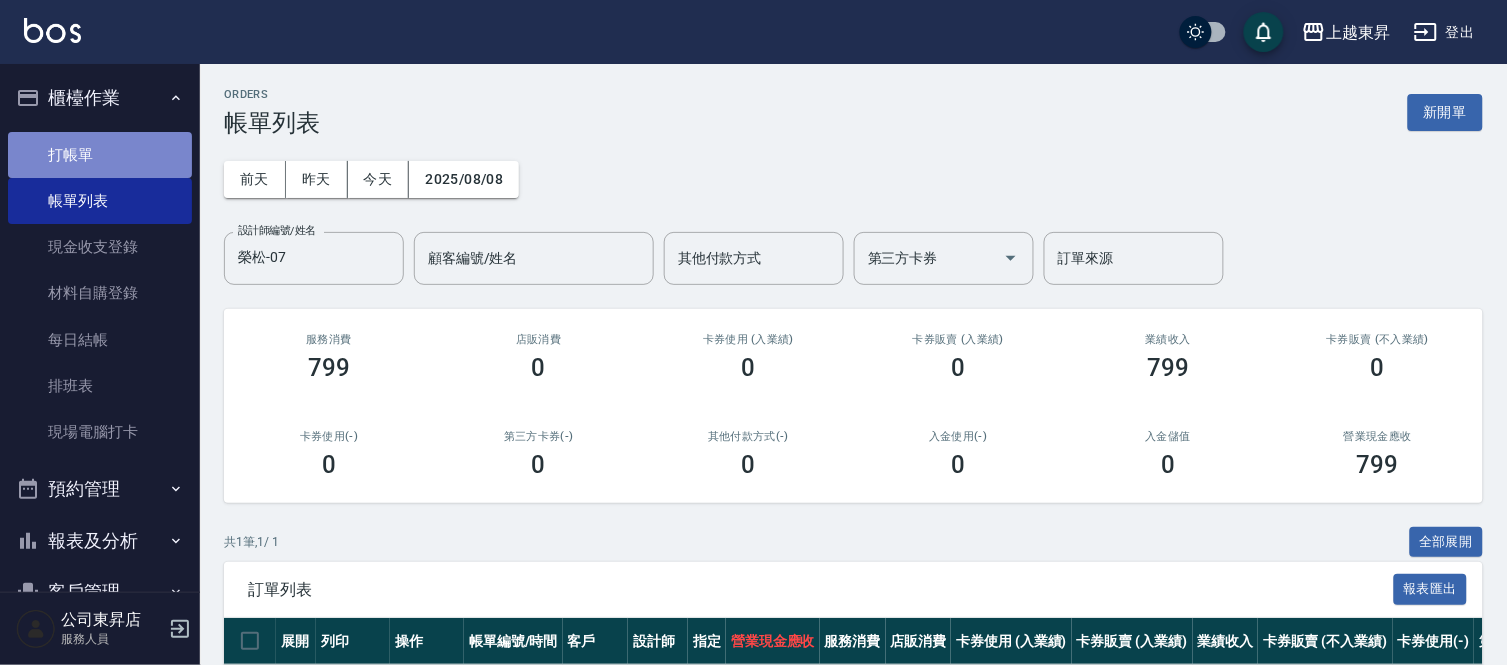 click on "打帳單" at bounding box center [100, 155] 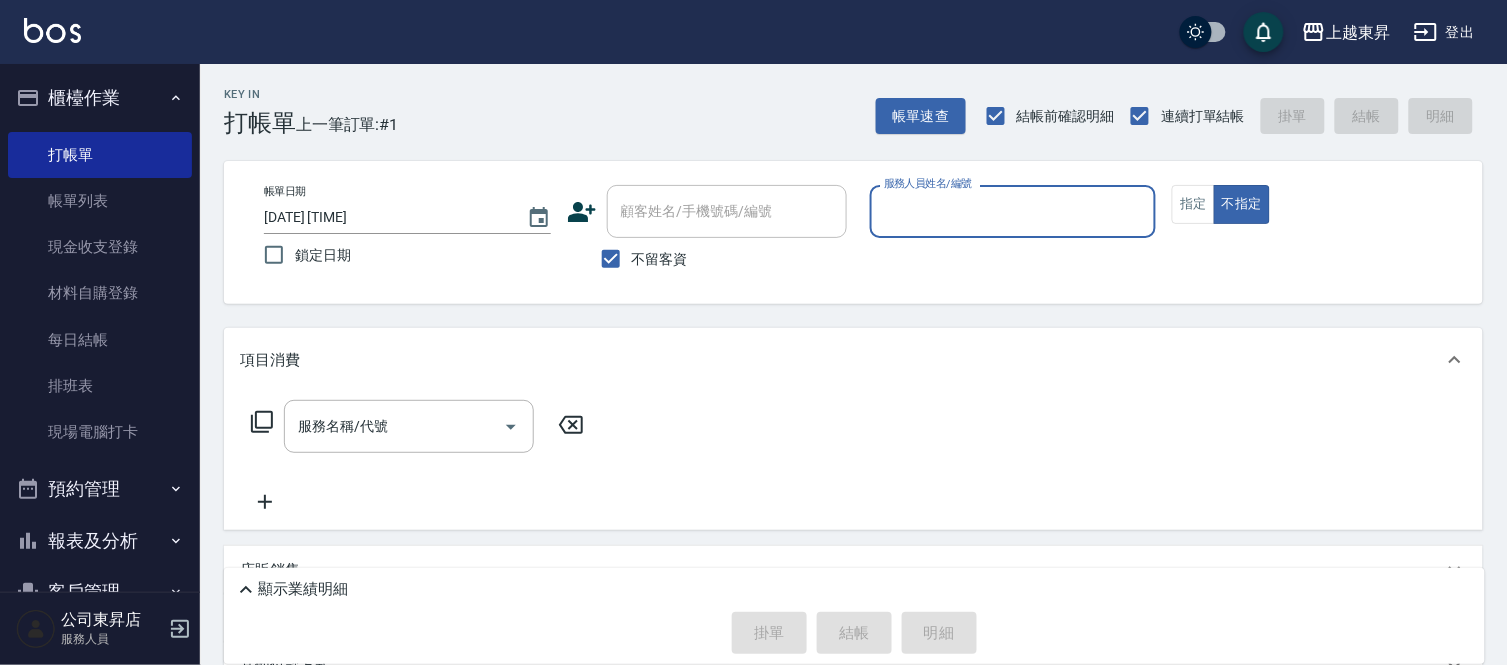 click on "服務人員姓名/編號" at bounding box center (1013, 211) 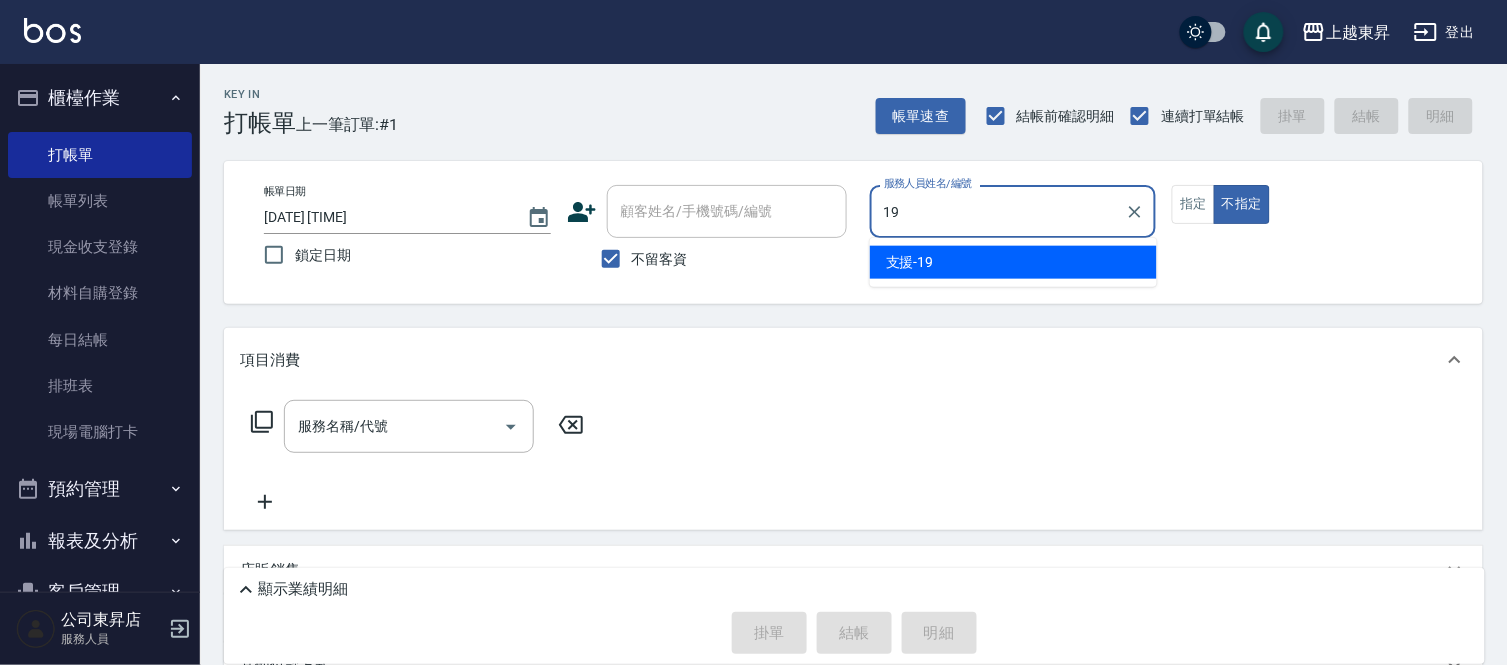 type on "支援-19" 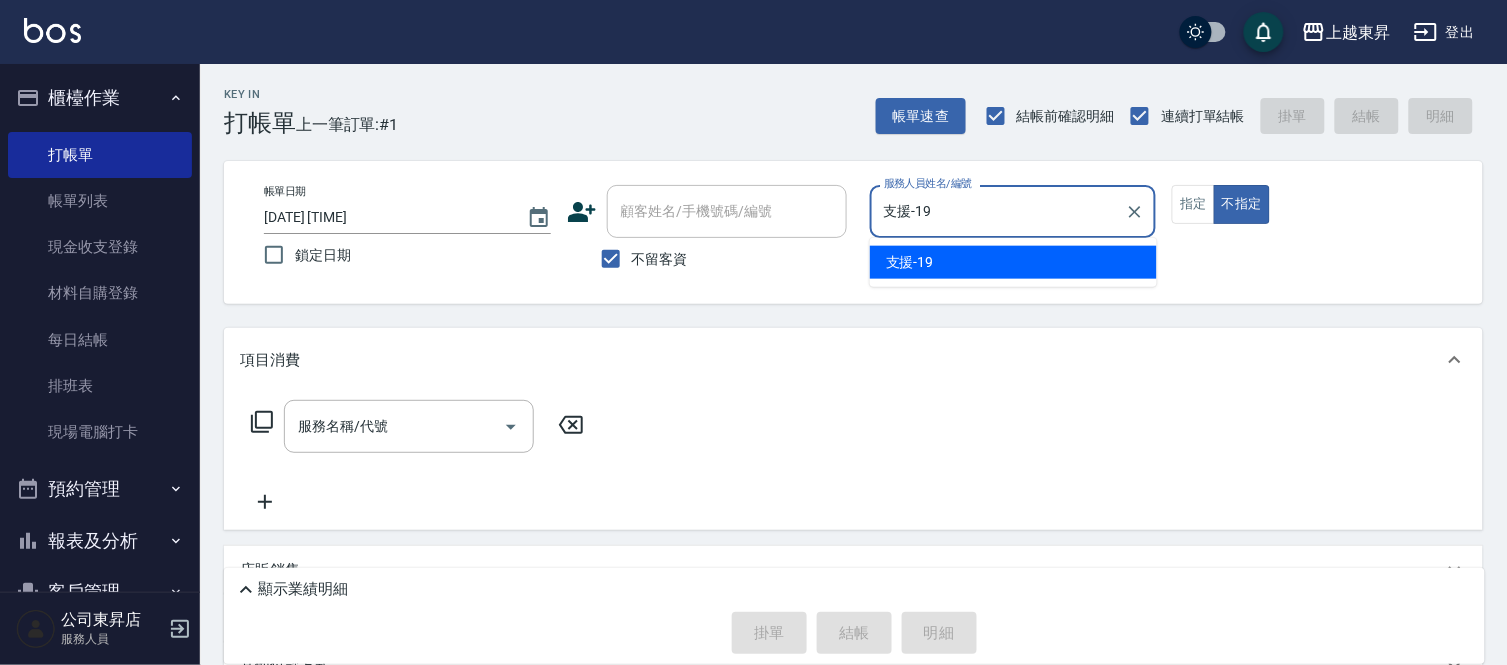 type on "false" 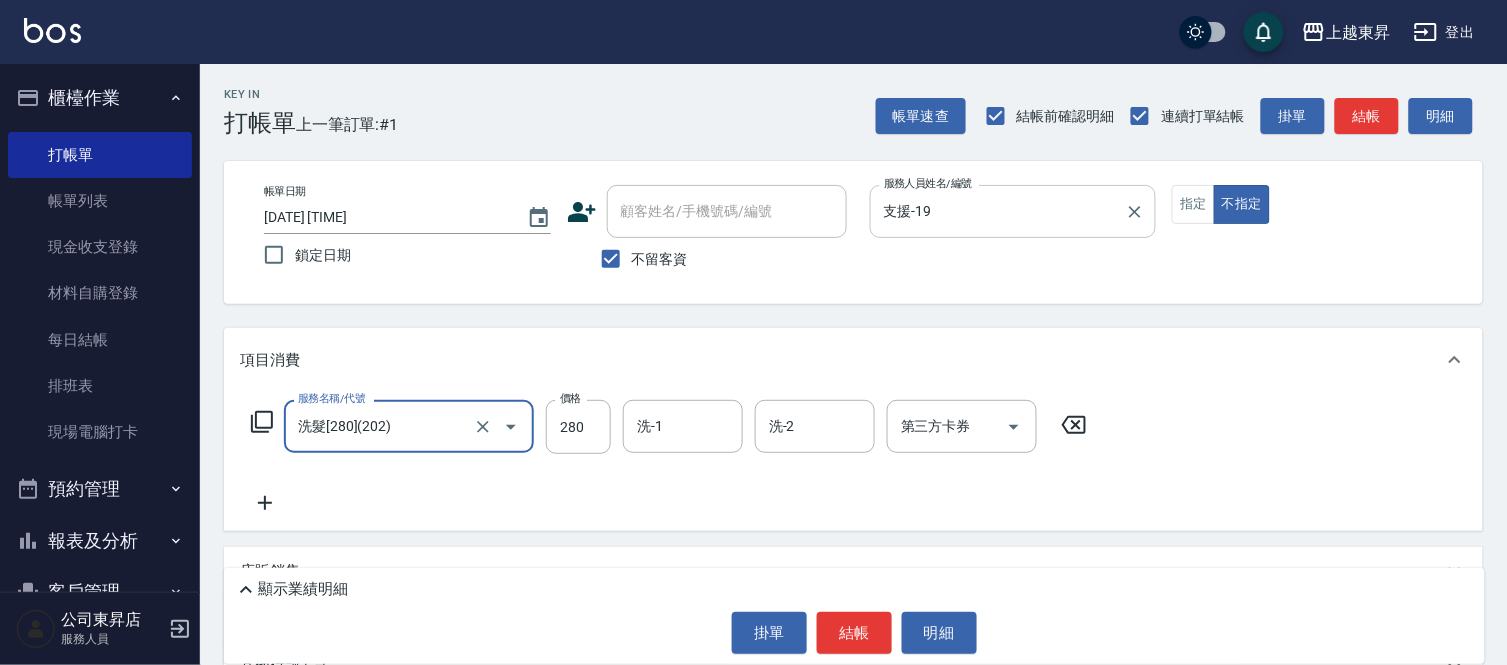 type on "洗髮[280](202)" 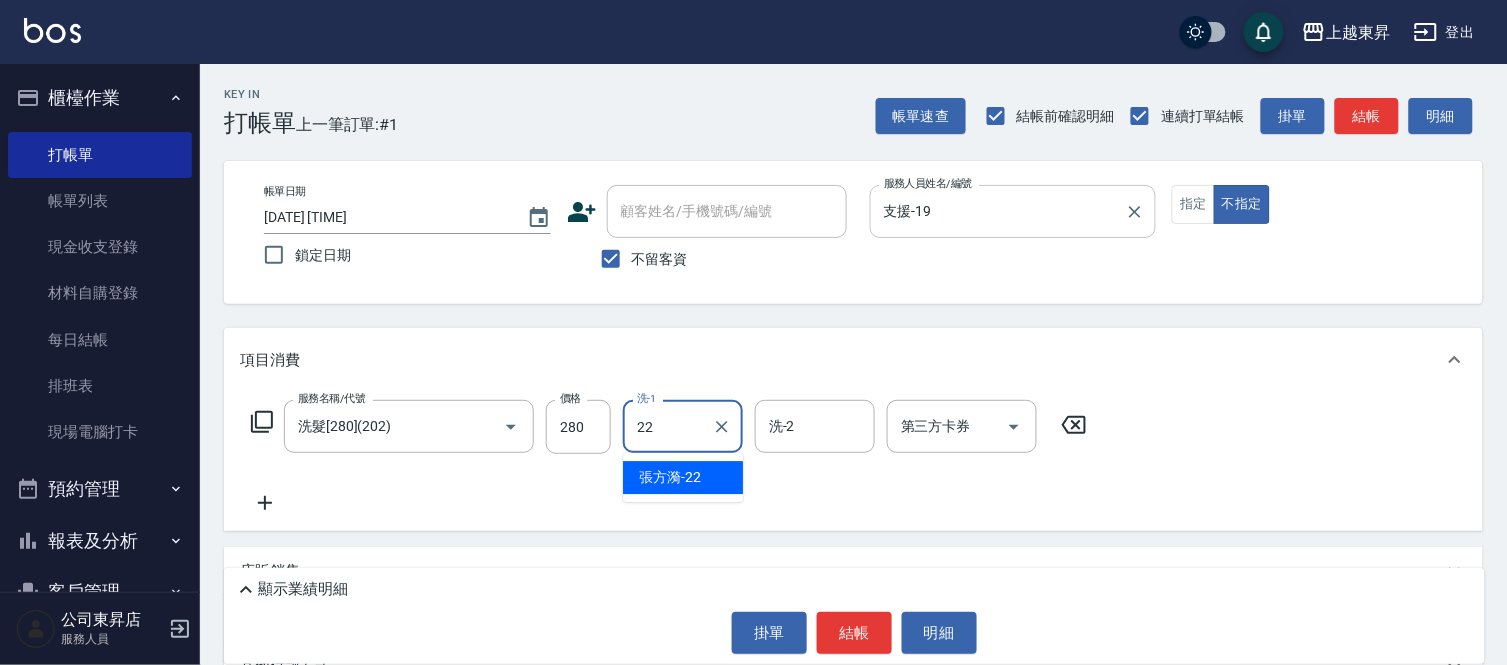 type on "[NAME]-22" 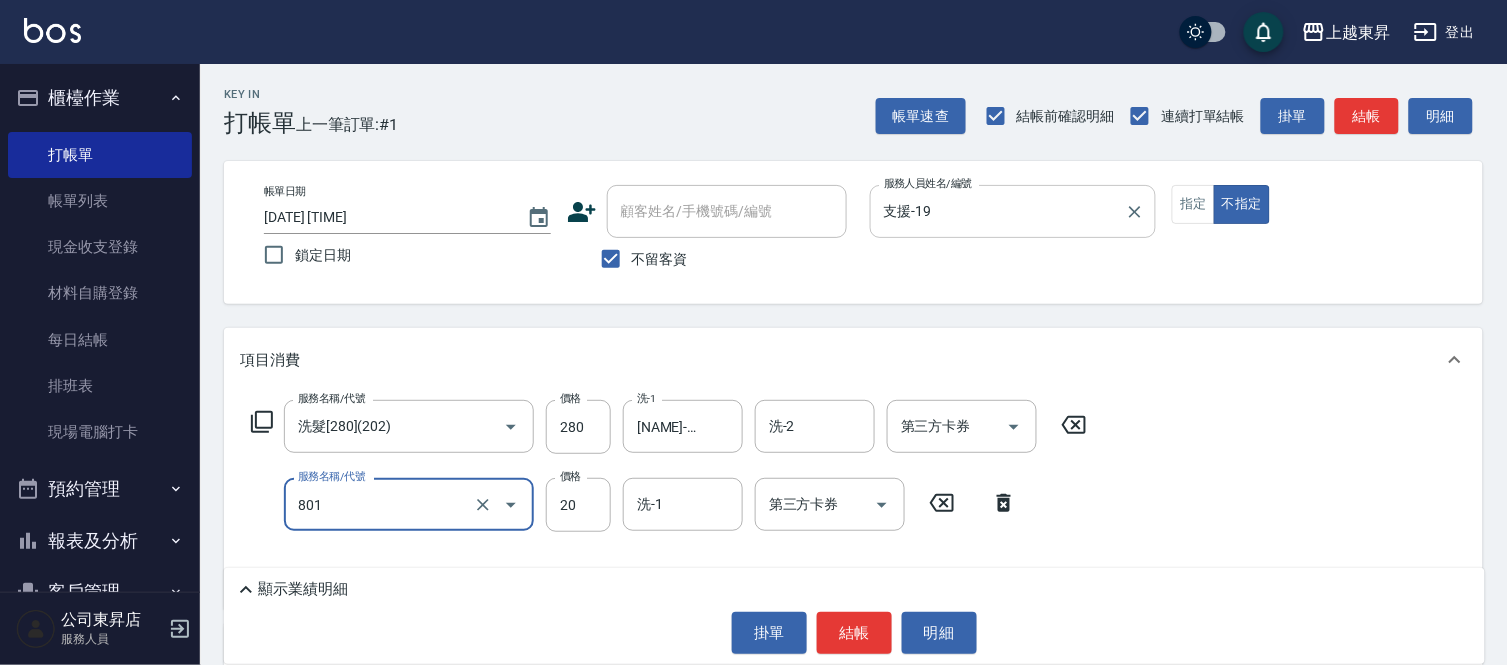 type on "潤絲(801)" 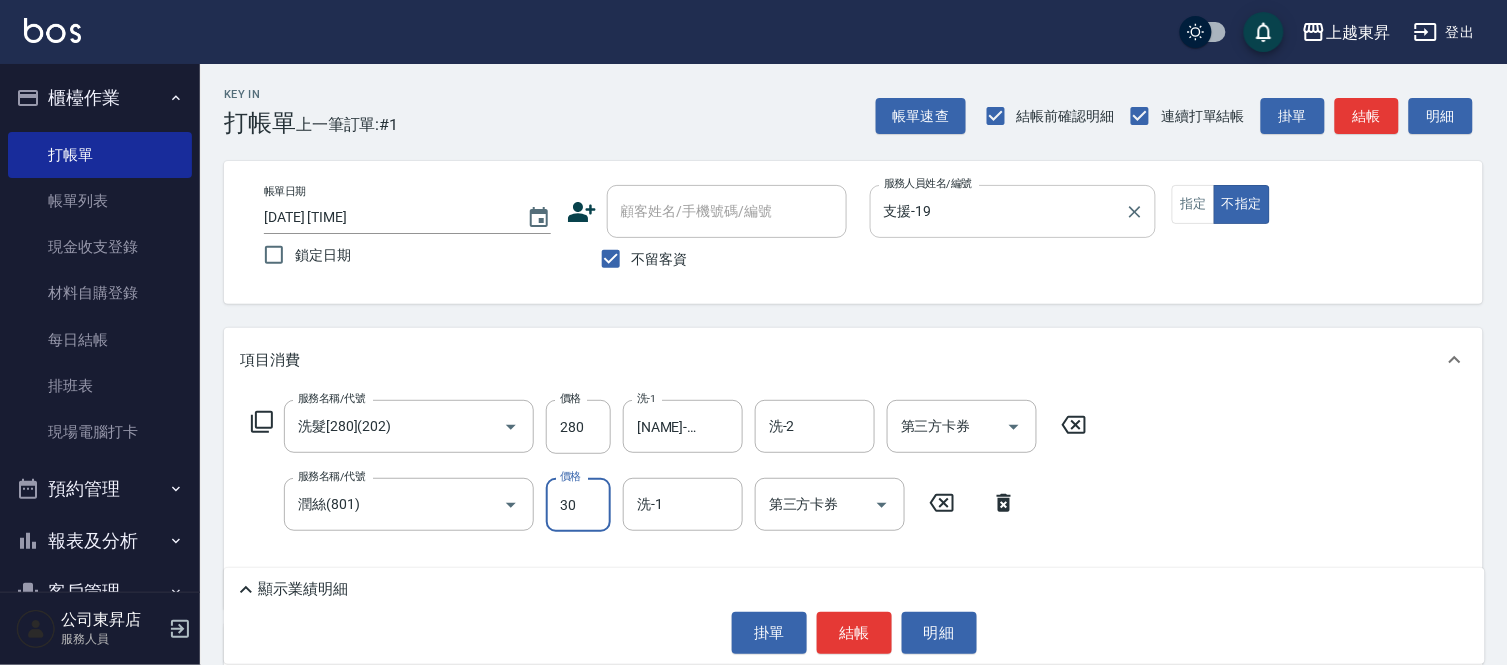 type on "30" 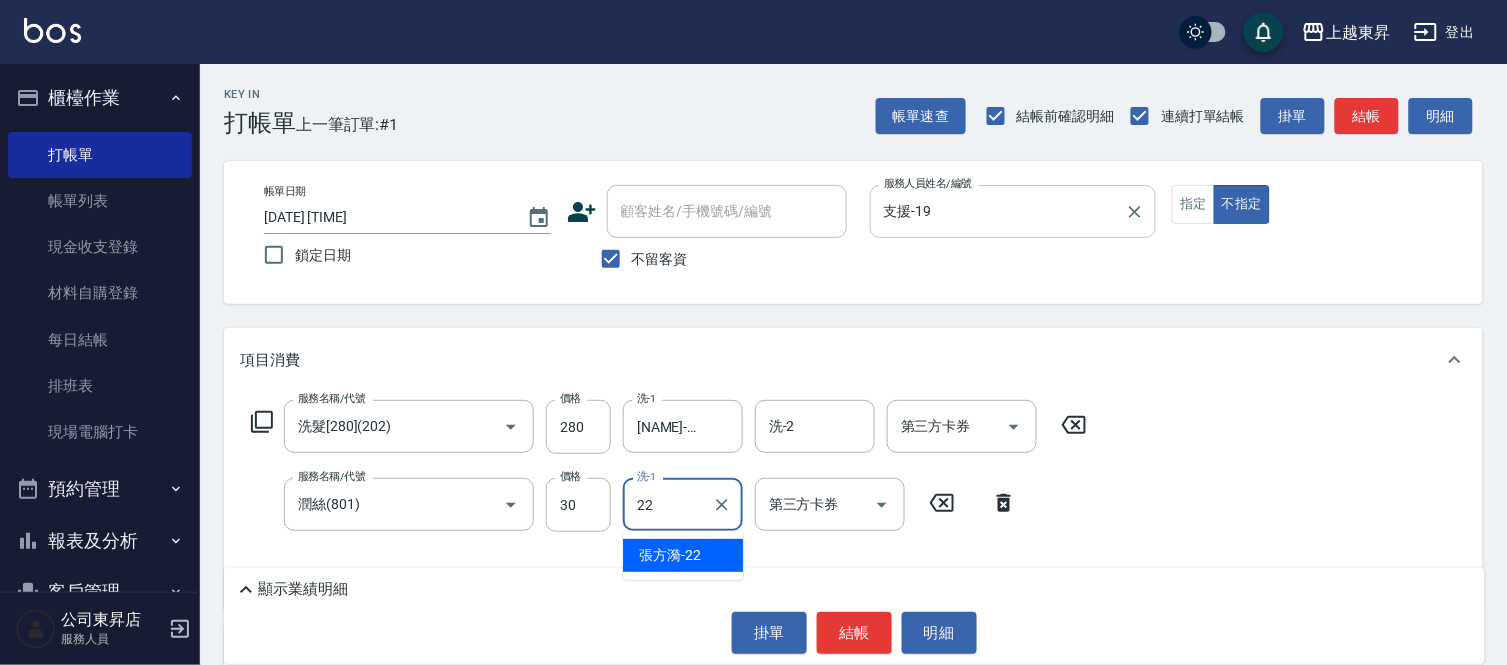 type on "[NAME]-22" 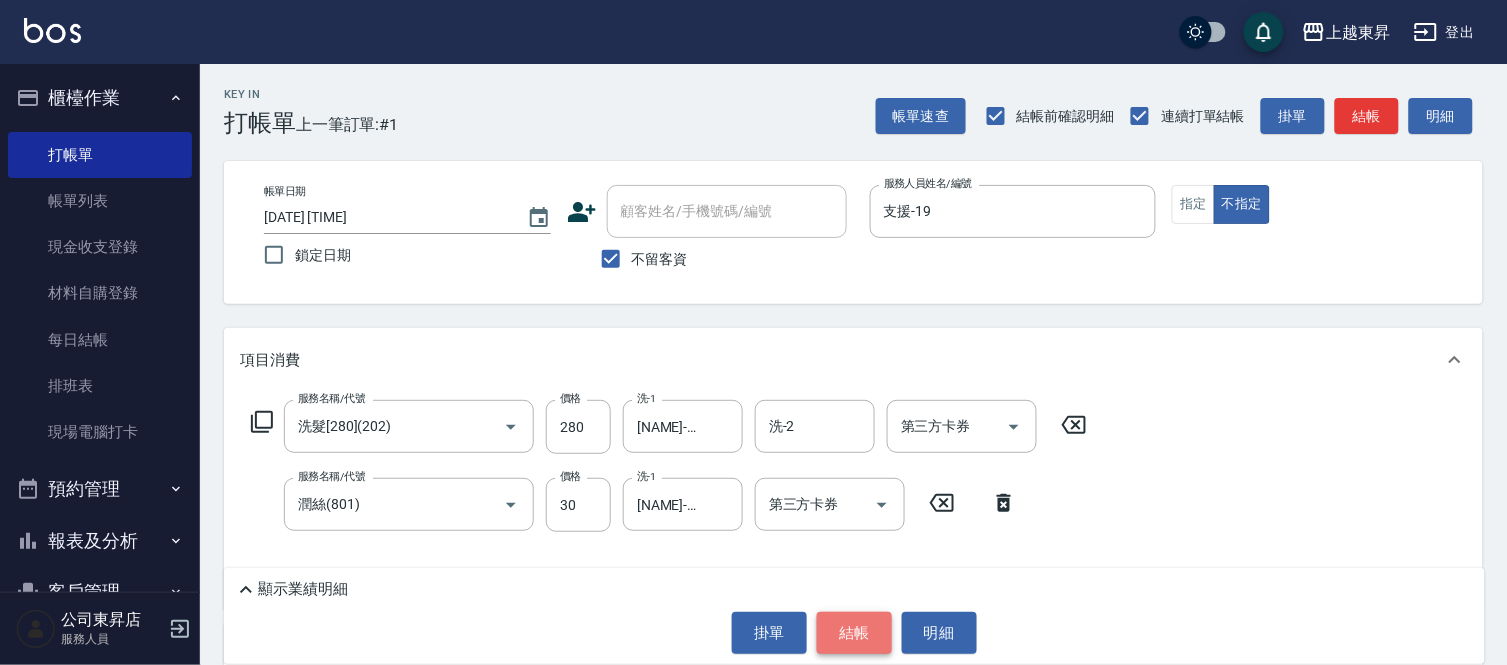 click on "結帳" at bounding box center (854, 633) 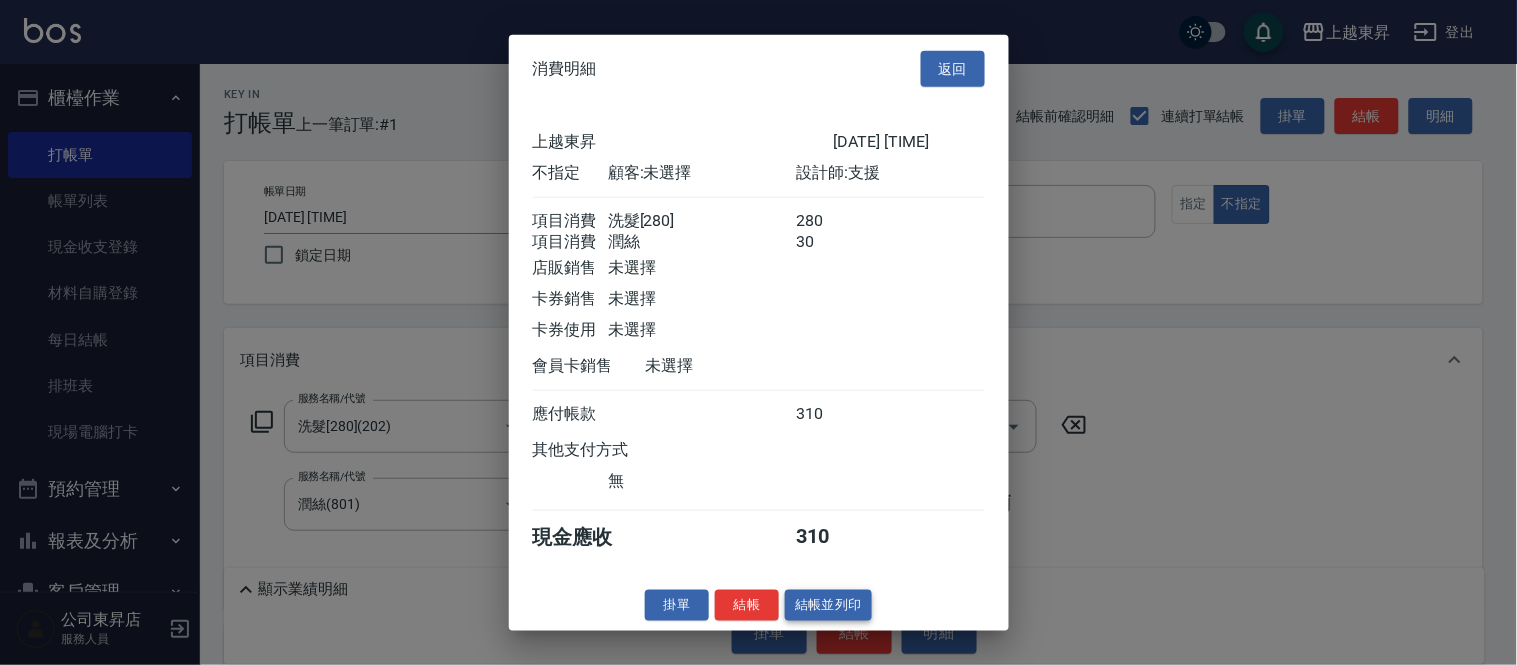 click on "結帳並列印" at bounding box center (828, 605) 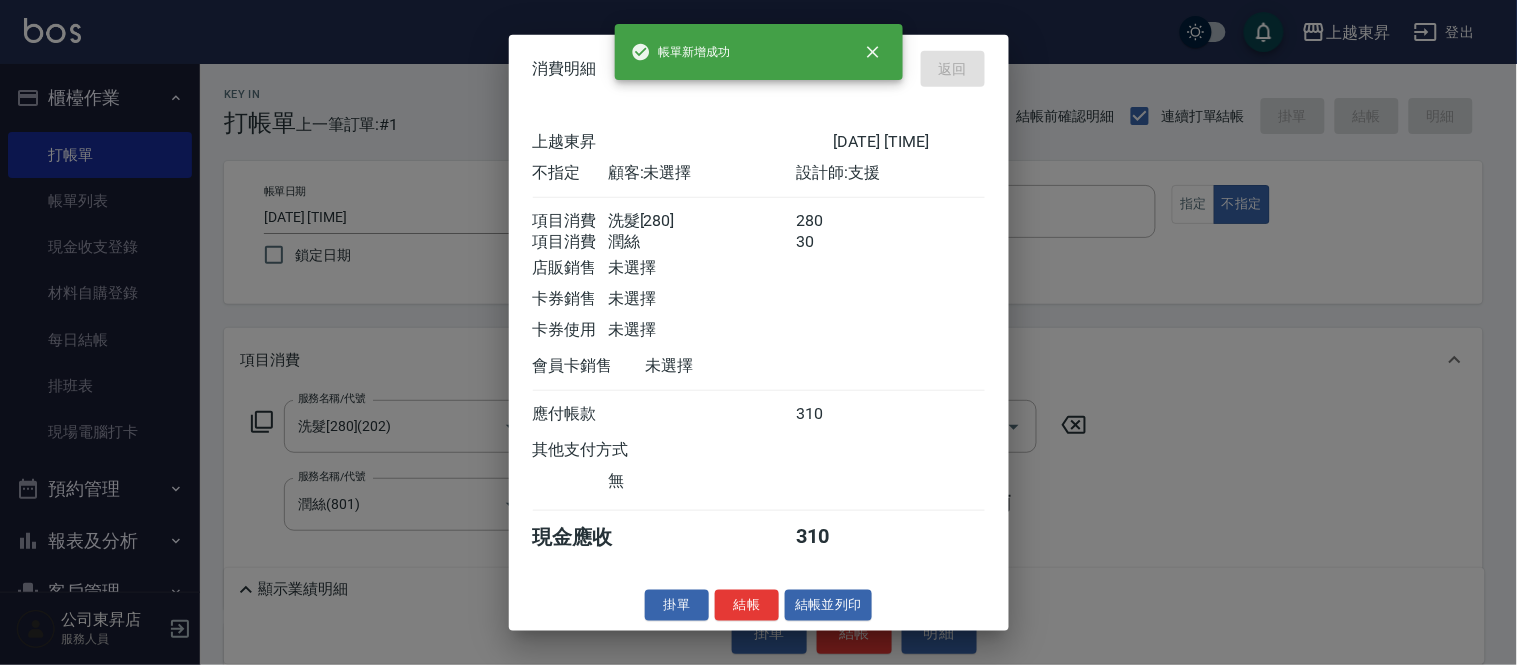 type on "[DATE] [TIME]" 